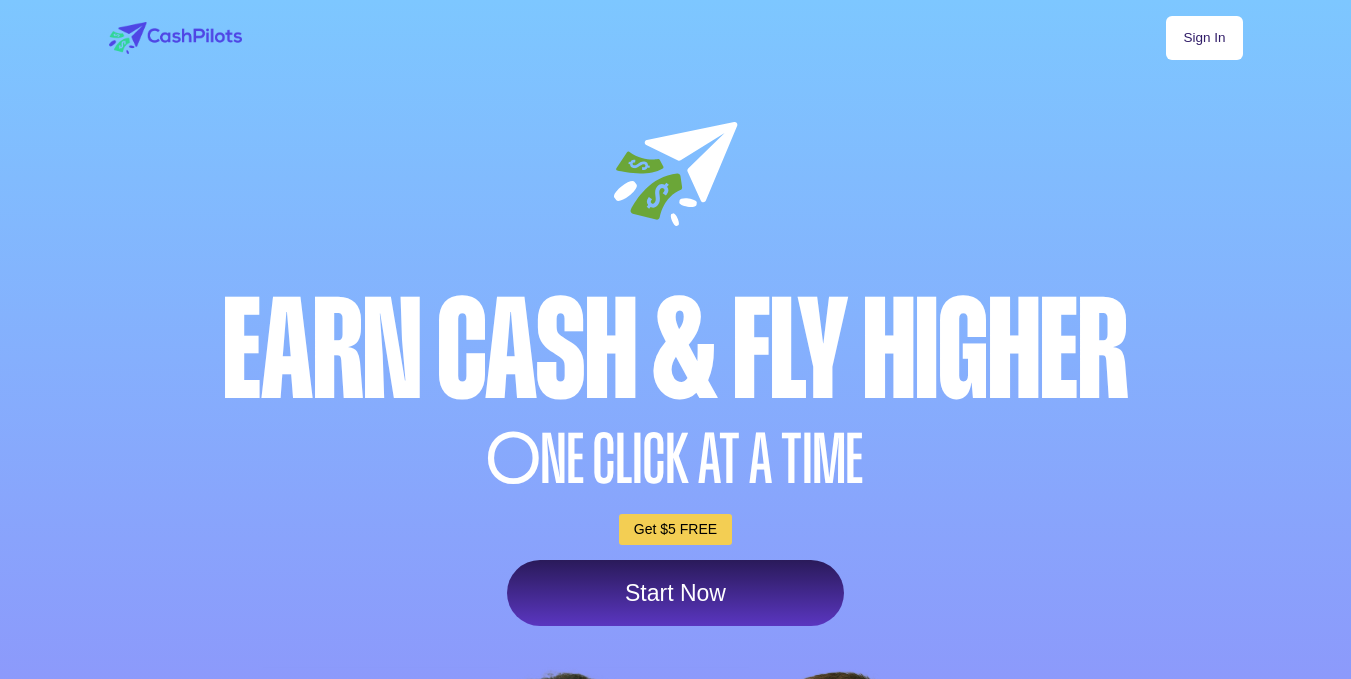 scroll, scrollTop: 0, scrollLeft: 0, axis: both 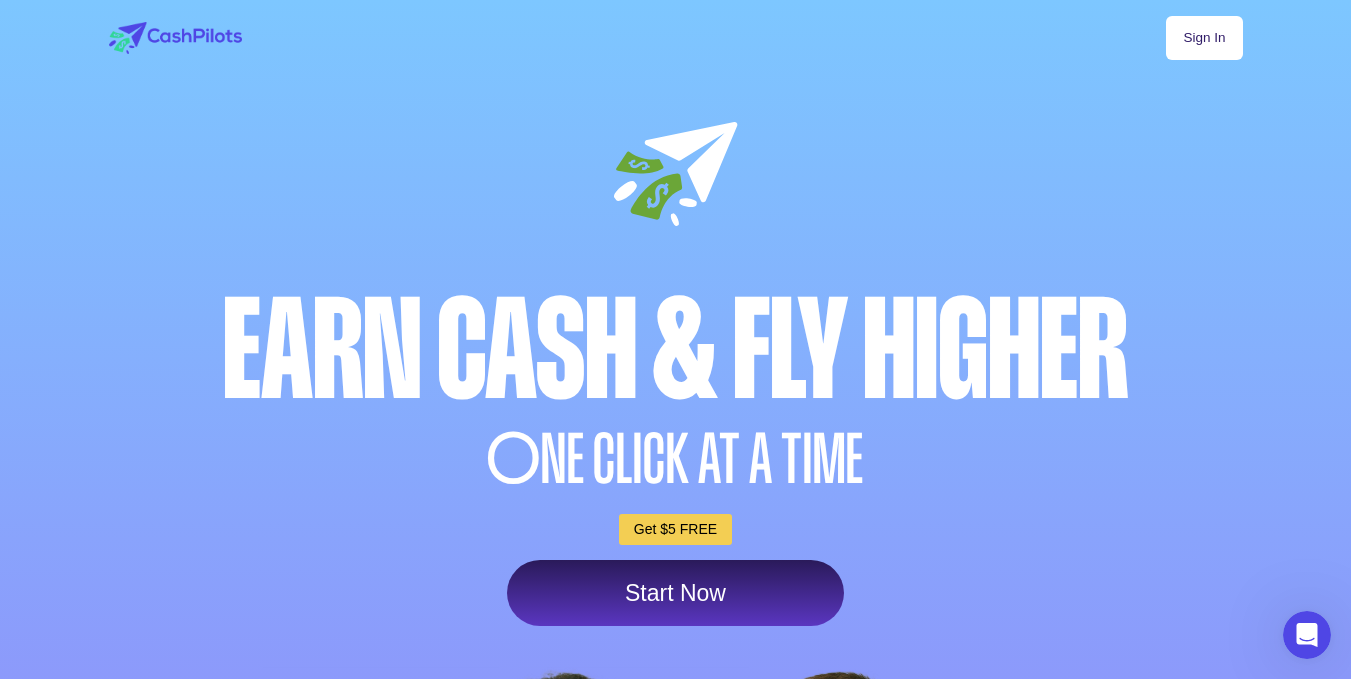 click on "Start Now" at bounding box center (675, 593) 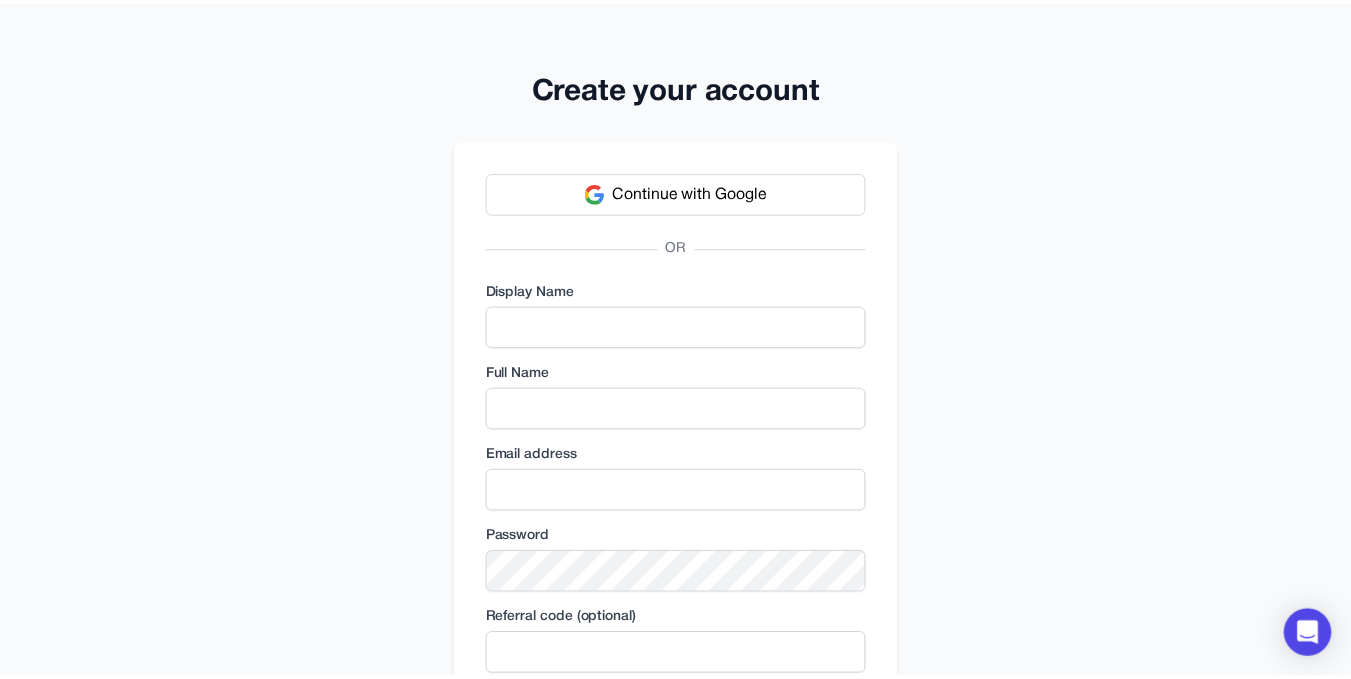 scroll, scrollTop: 0, scrollLeft: 0, axis: both 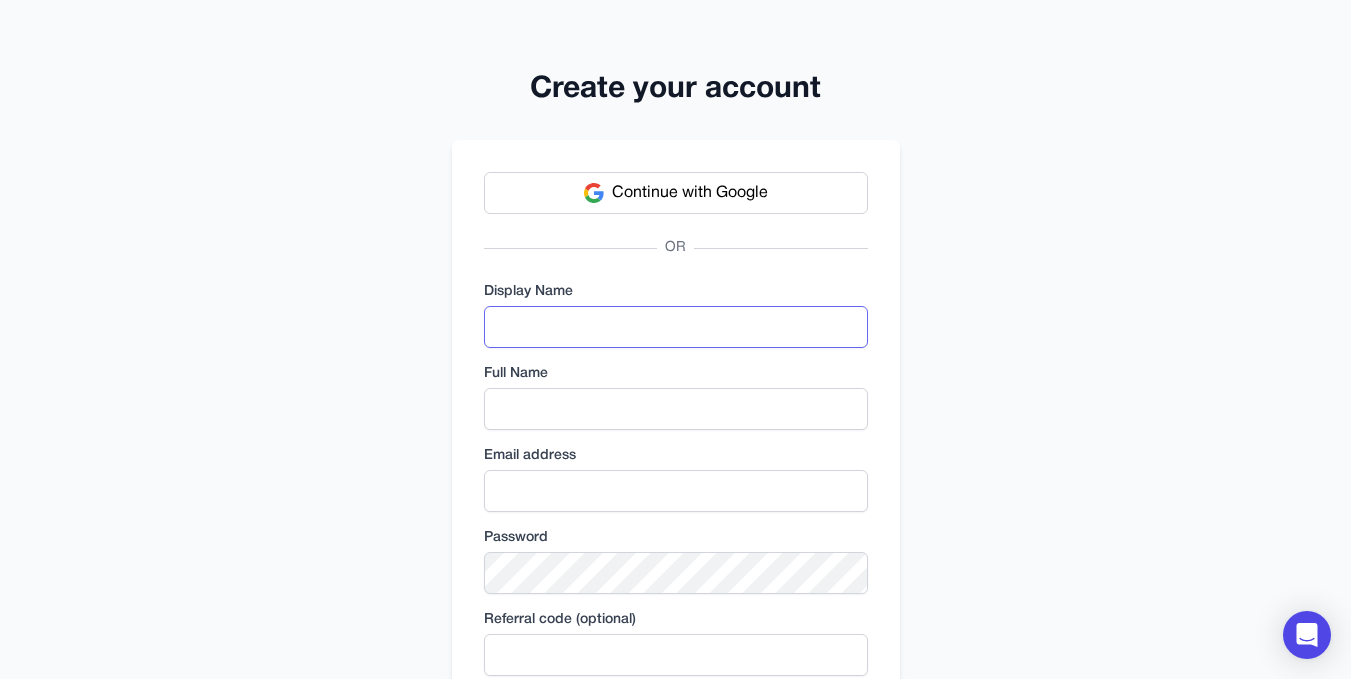 click at bounding box center (676, 327) 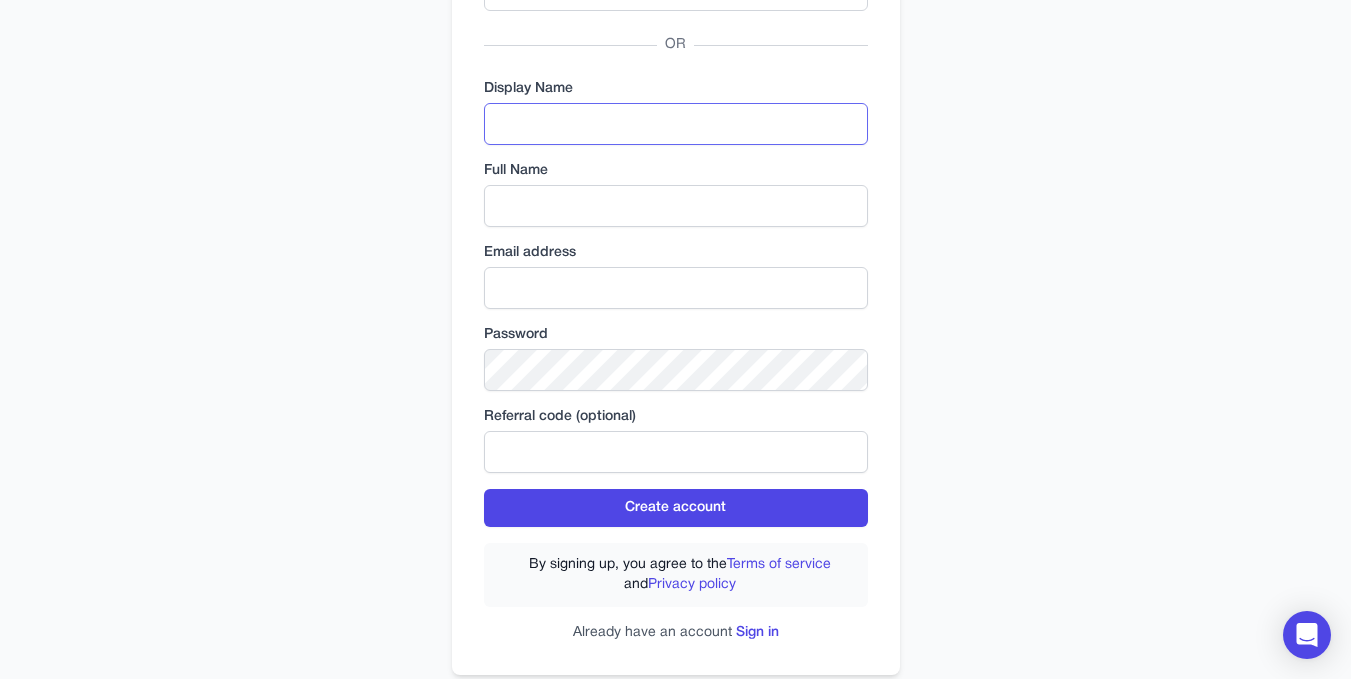 scroll, scrollTop: 207, scrollLeft: 0, axis: vertical 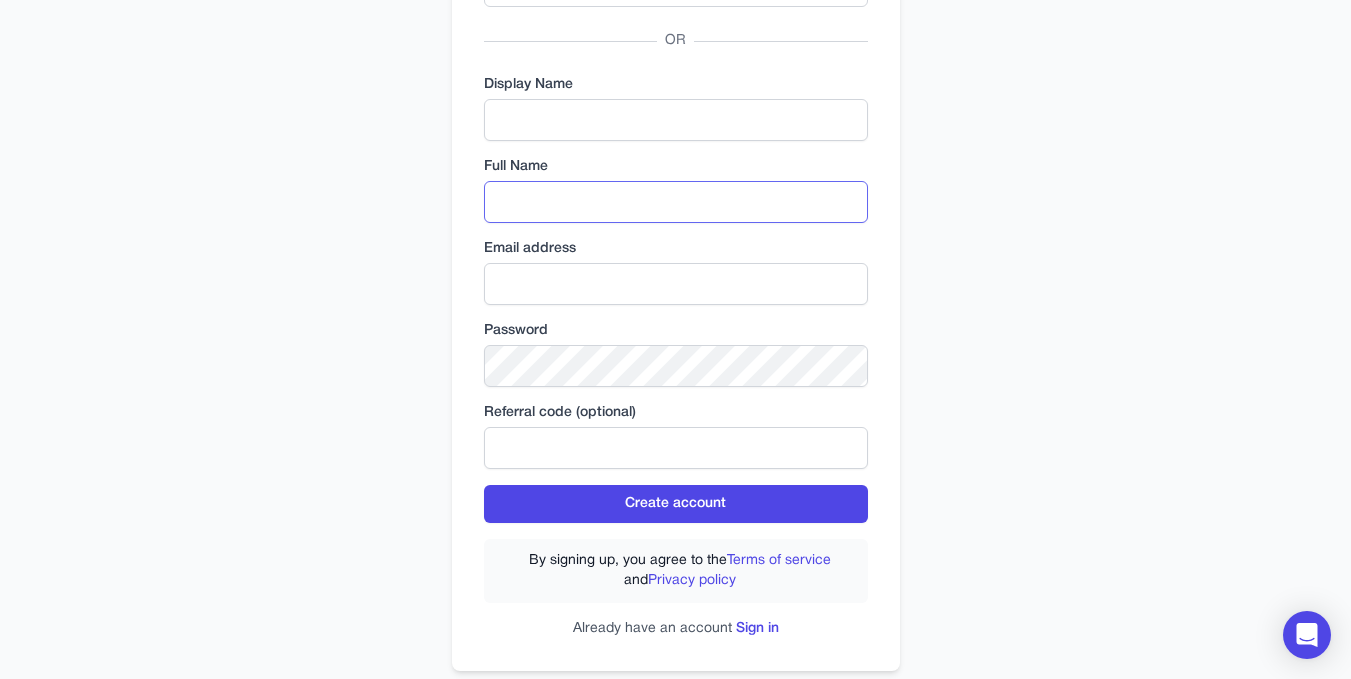 click at bounding box center (676, 202) 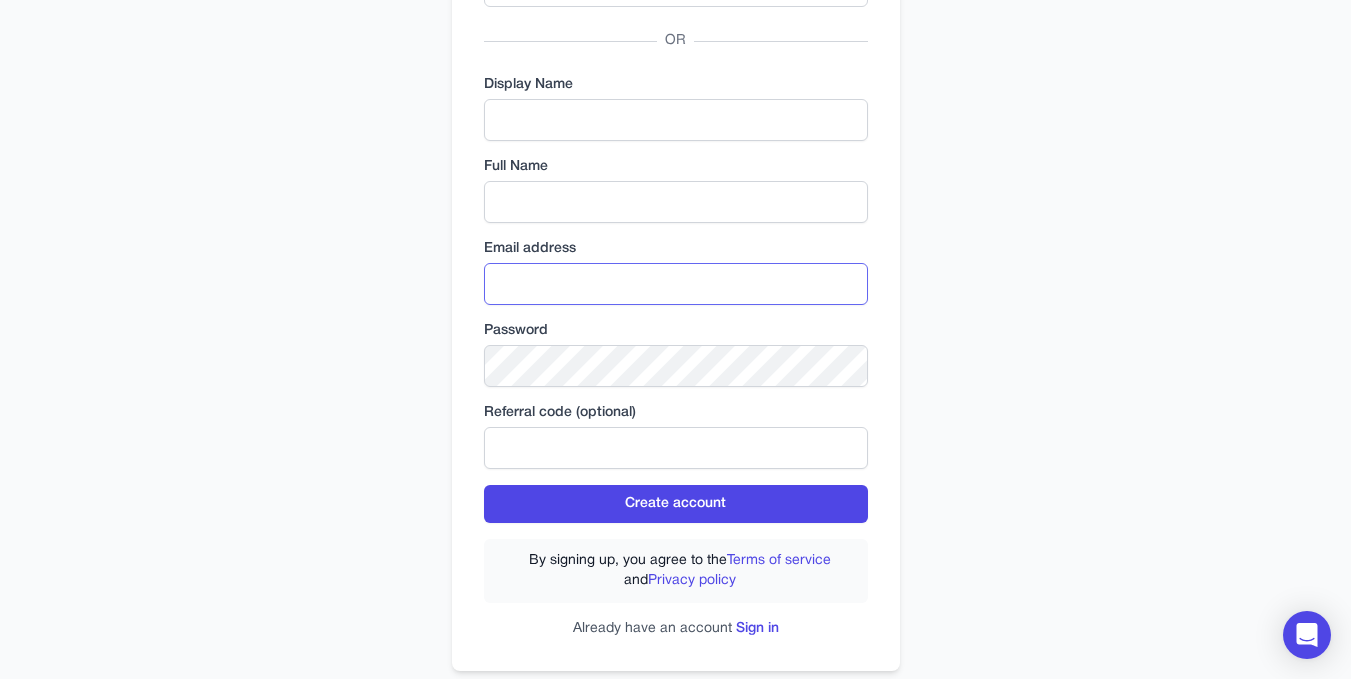click at bounding box center [676, 284] 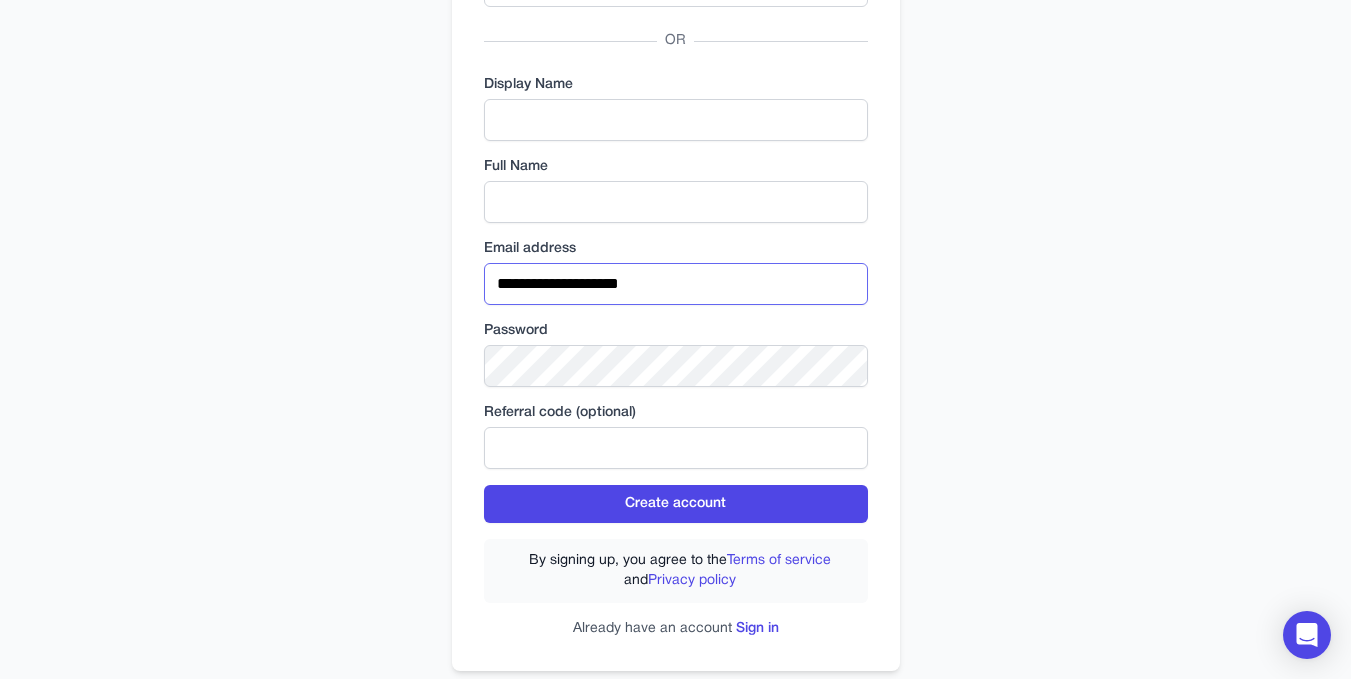 click on "**********" at bounding box center [676, 284] 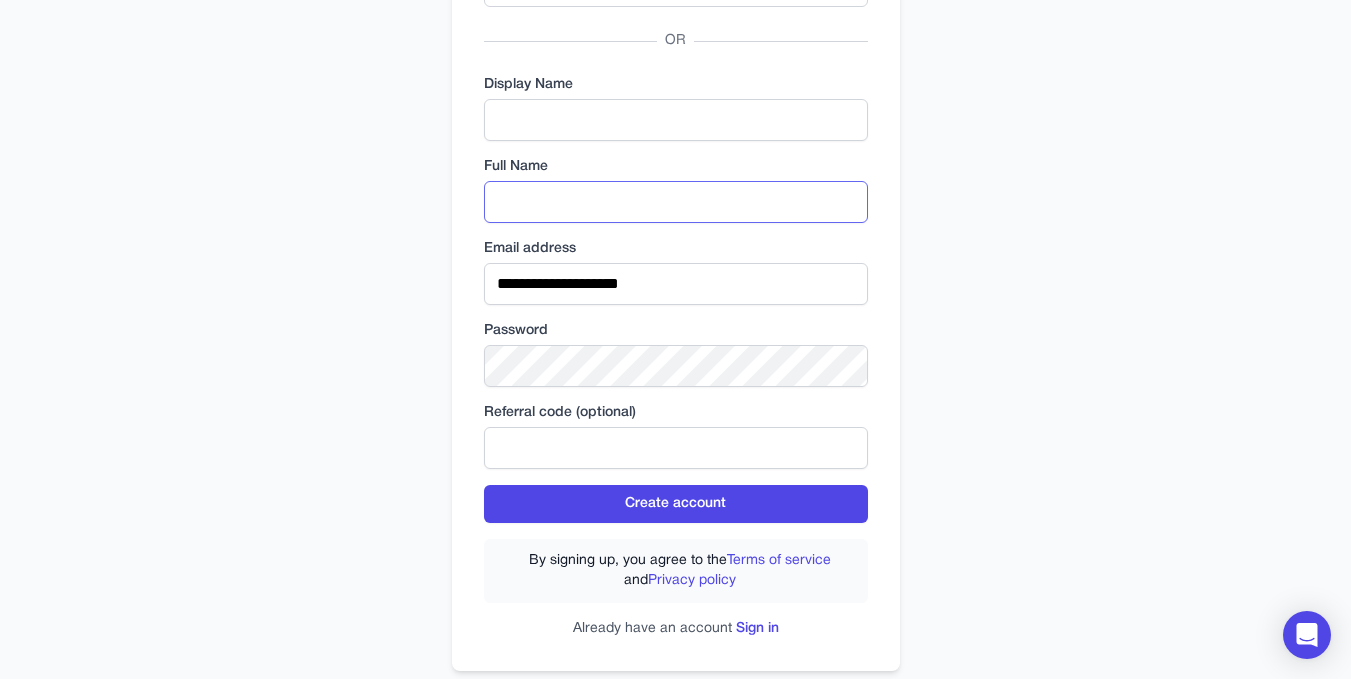 click at bounding box center [676, 202] 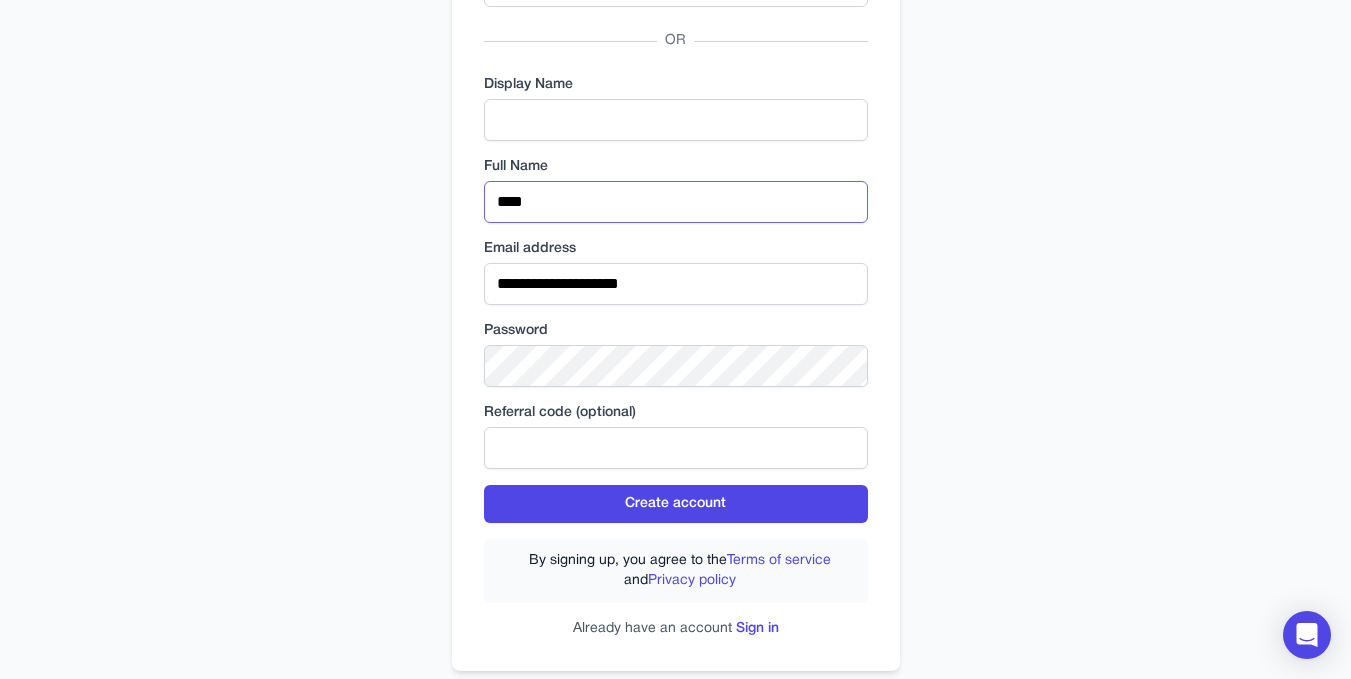 type on "****" 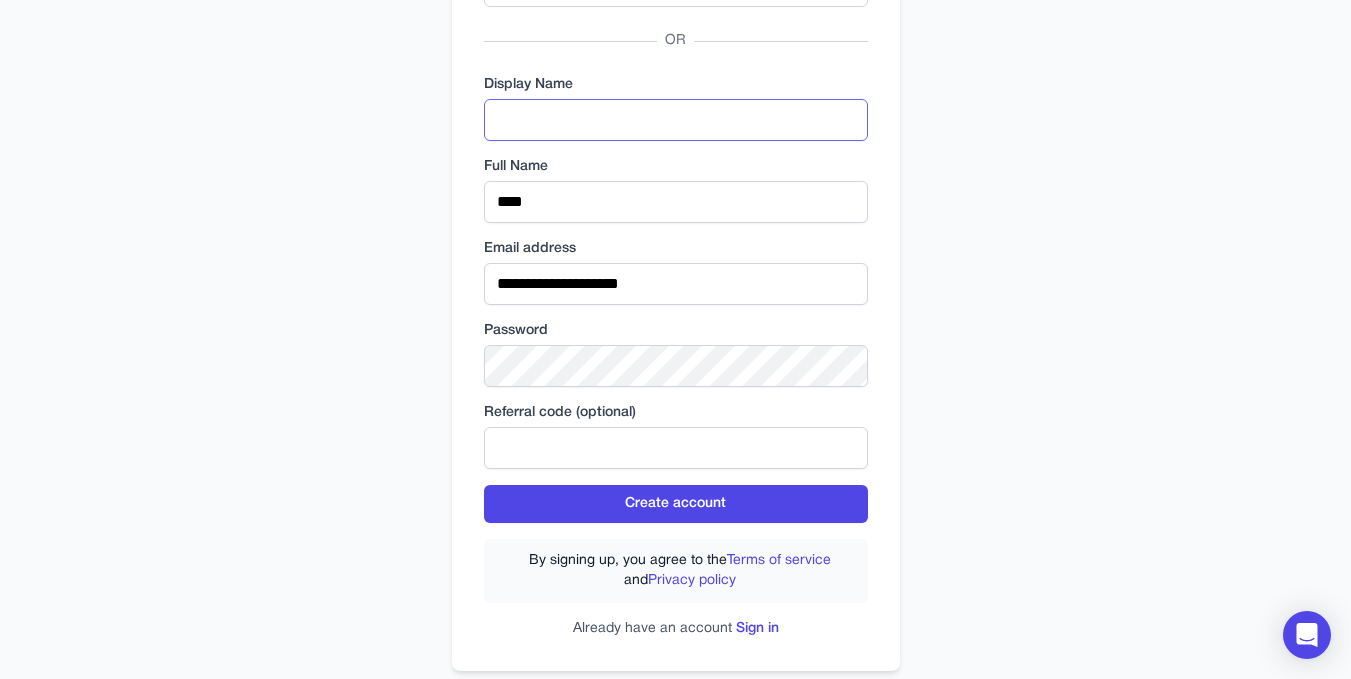 click at bounding box center (676, 120) 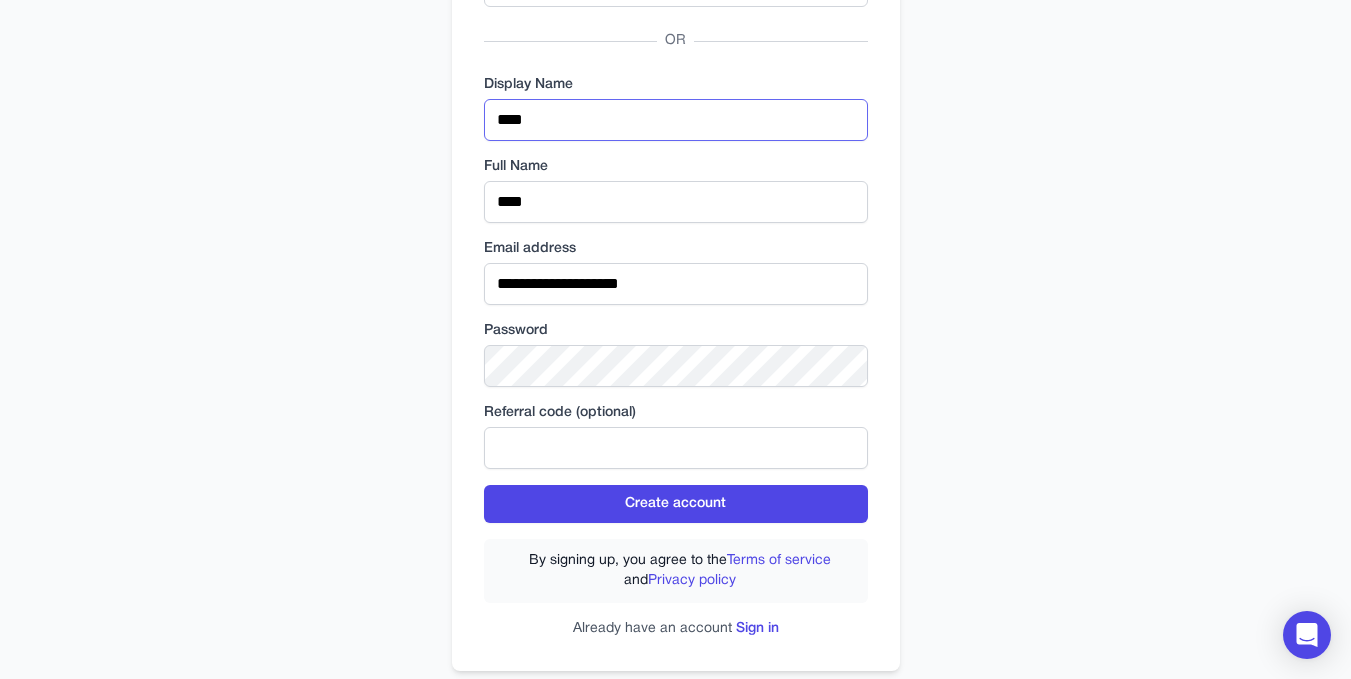 type on "****" 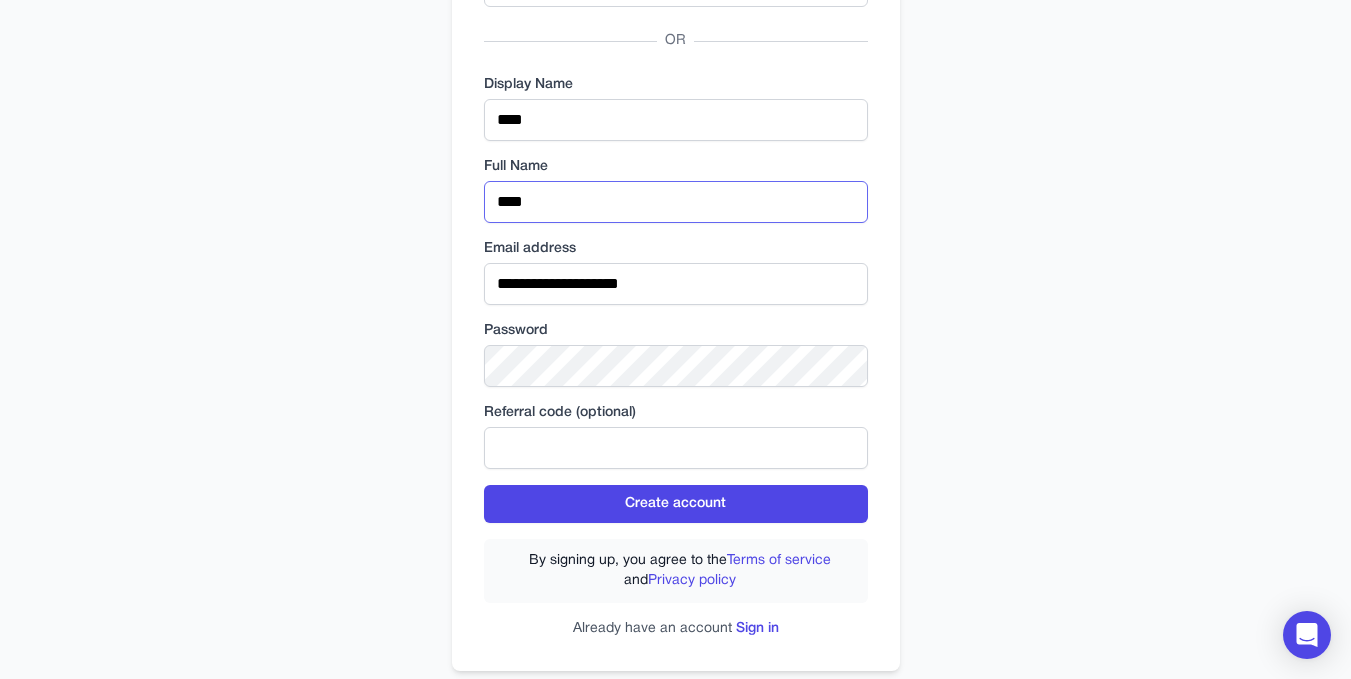 click on "****" at bounding box center [676, 202] 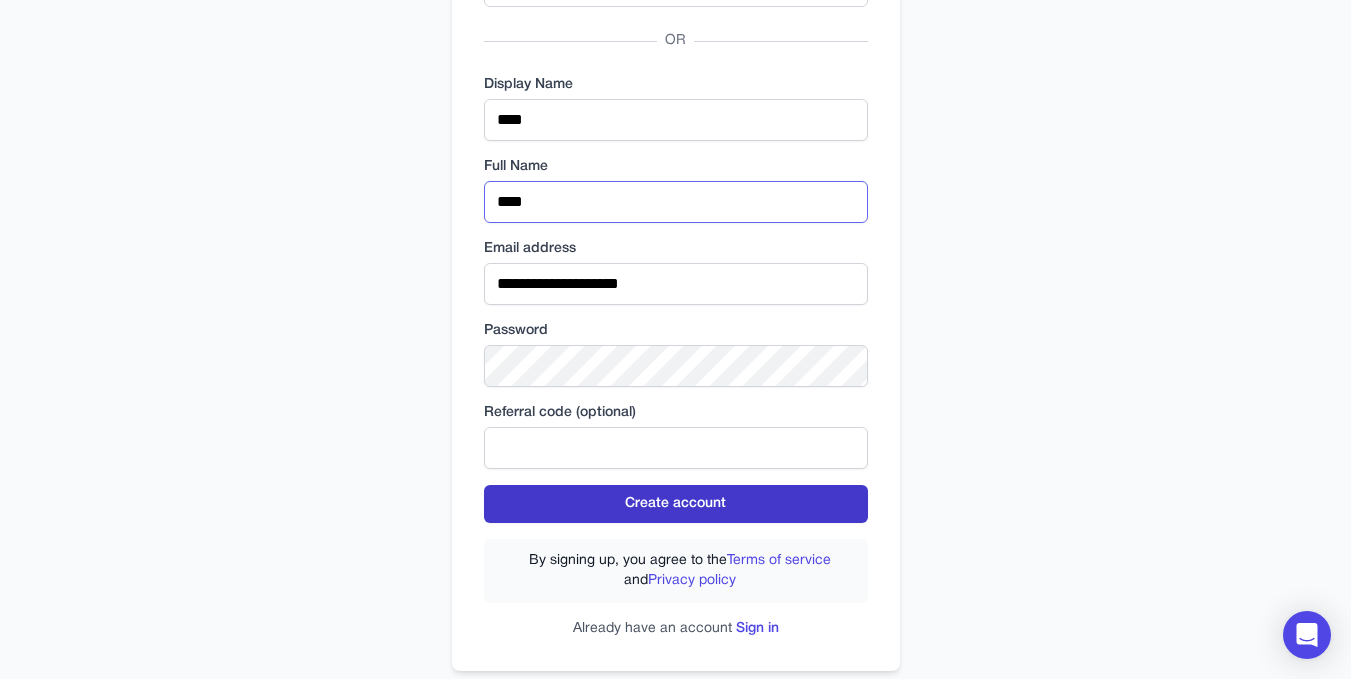 type on "****" 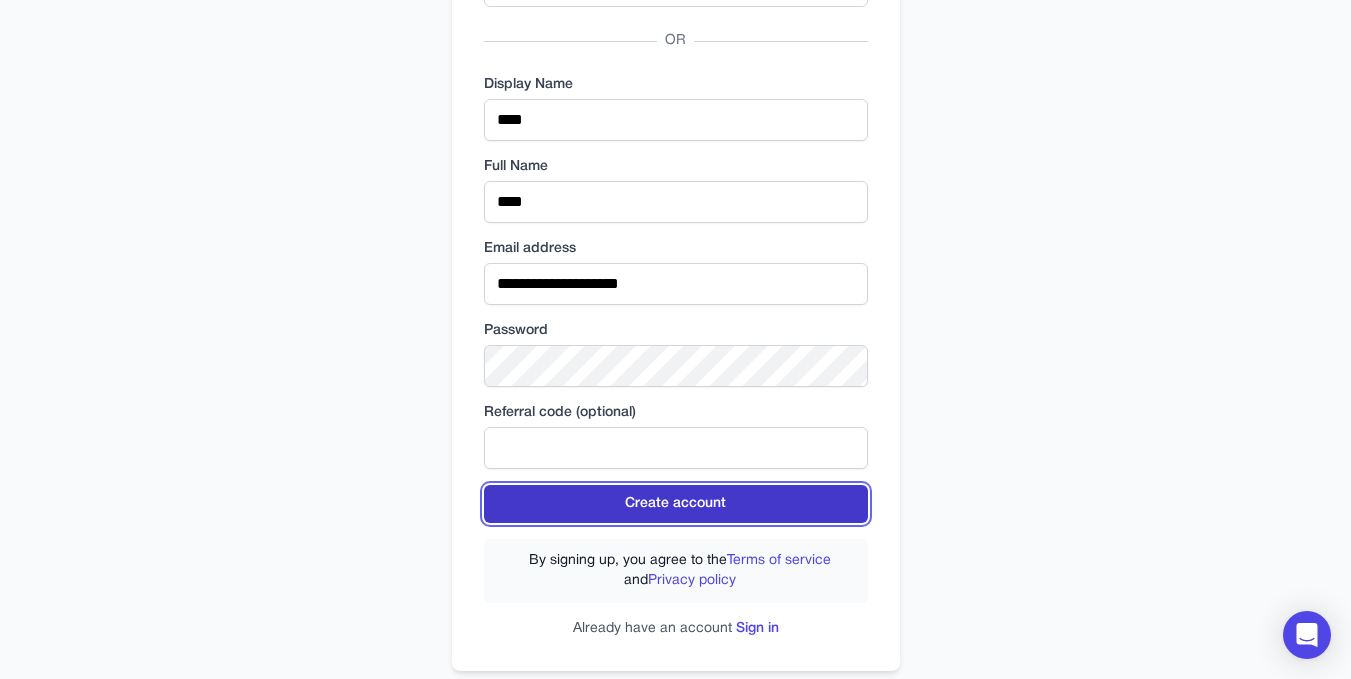 click on "Create account" at bounding box center (676, 504) 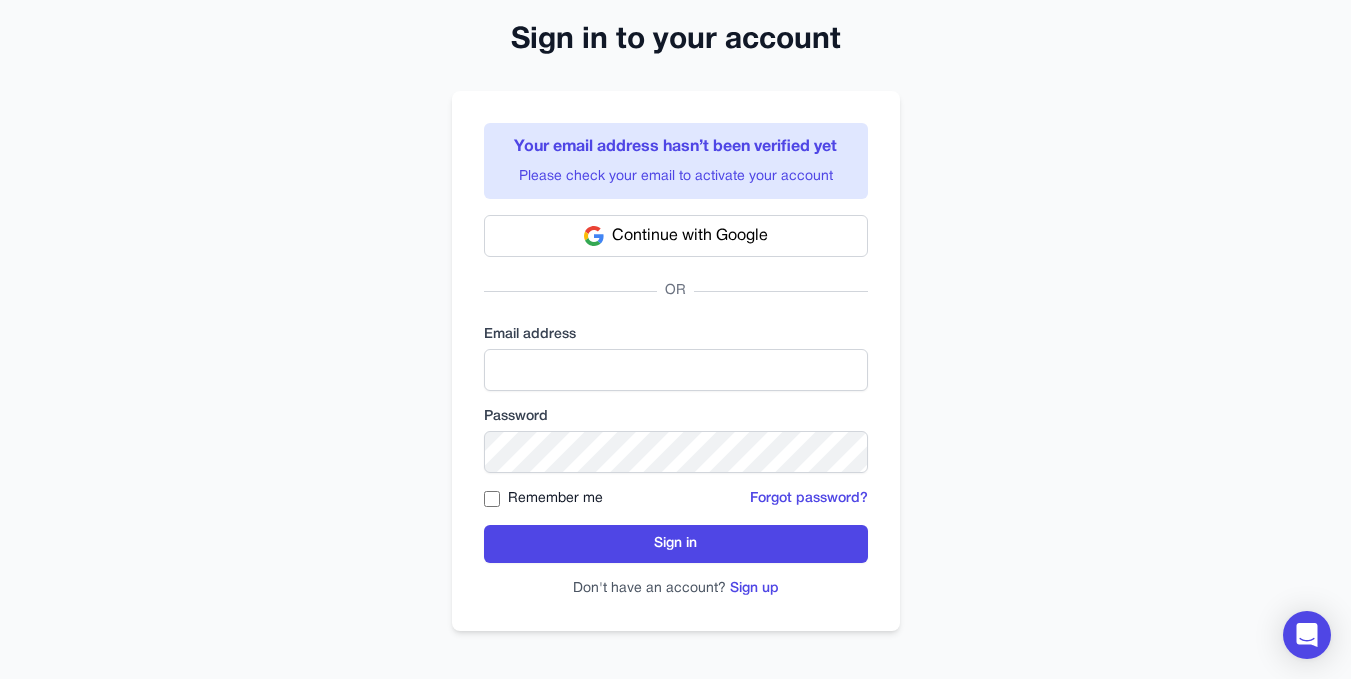 scroll, scrollTop: 0, scrollLeft: 0, axis: both 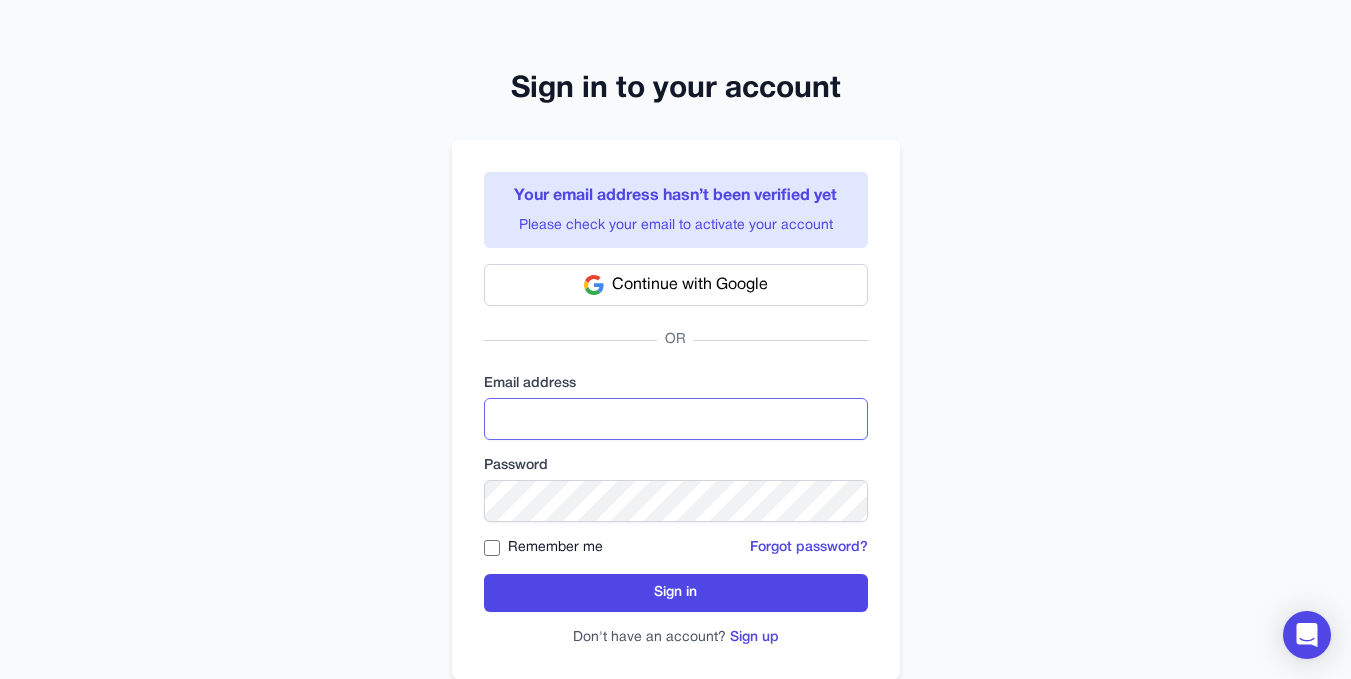 type on "**********" 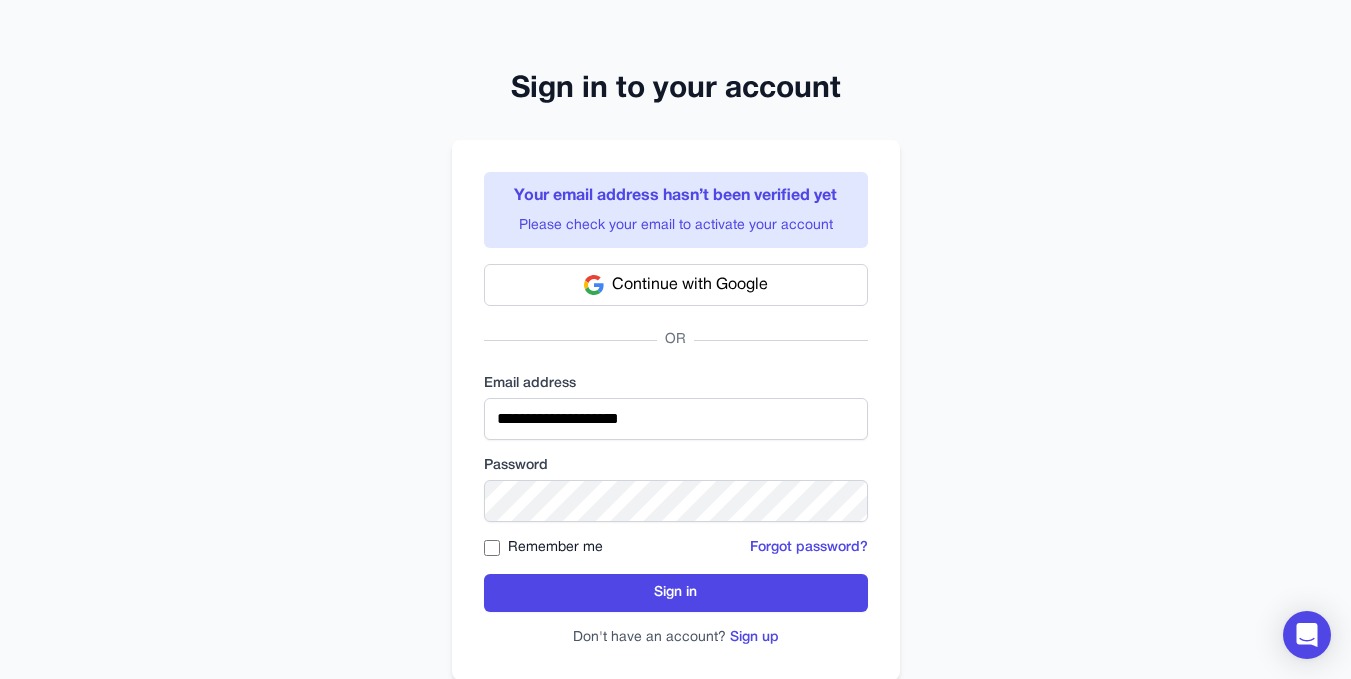 scroll, scrollTop: 49, scrollLeft: 0, axis: vertical 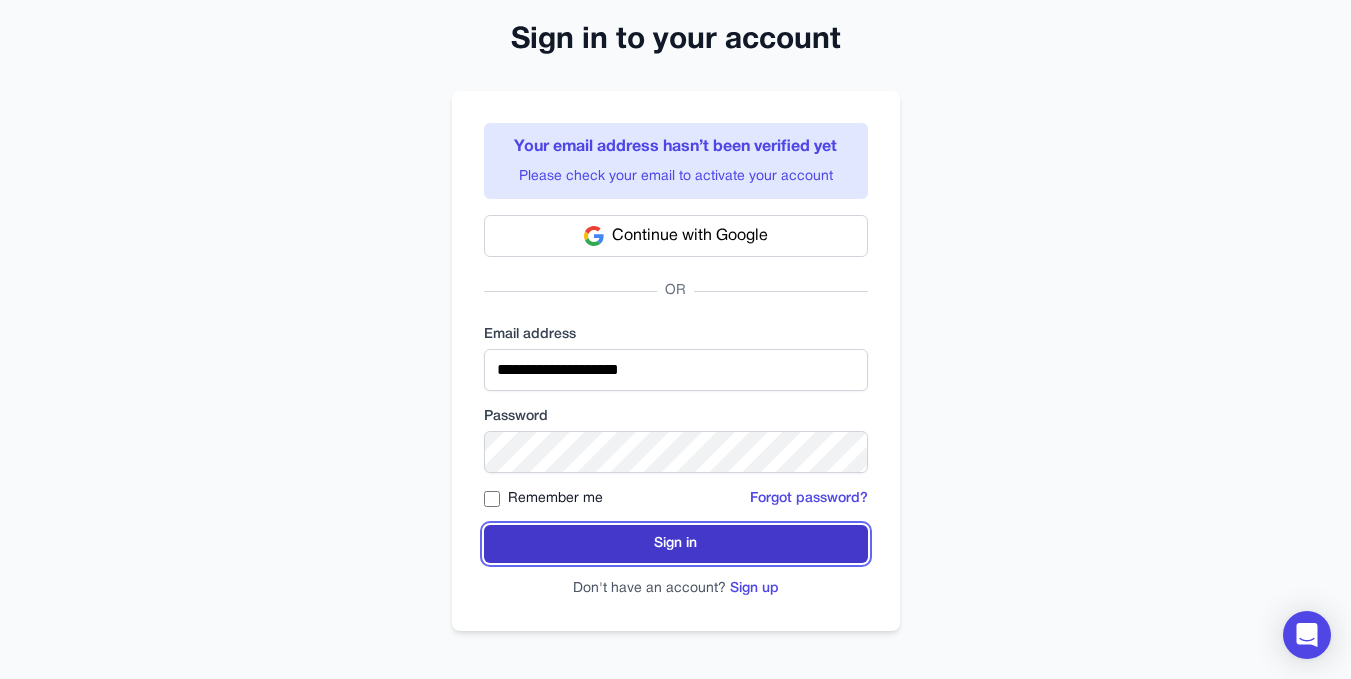 click on "Sign in" at bounding box center [676, 544] 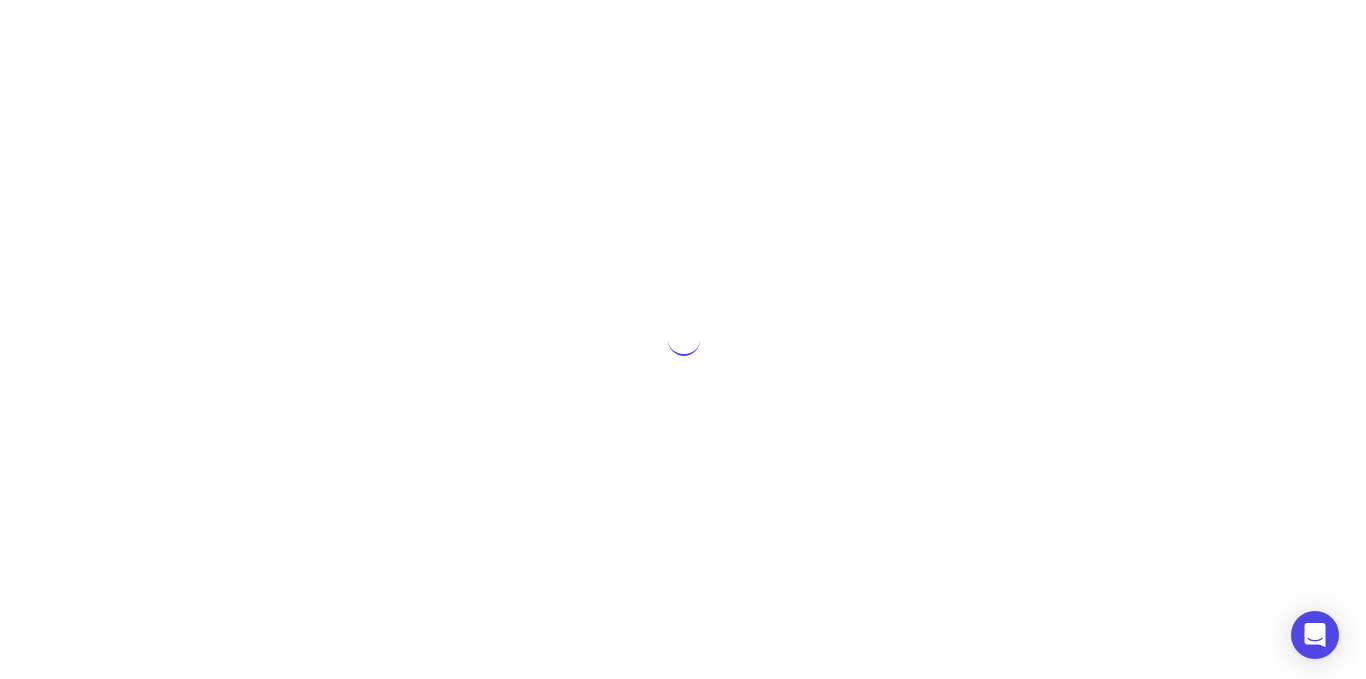 scroll, scrollTop: 0, scrollLeft: 0, axis: both 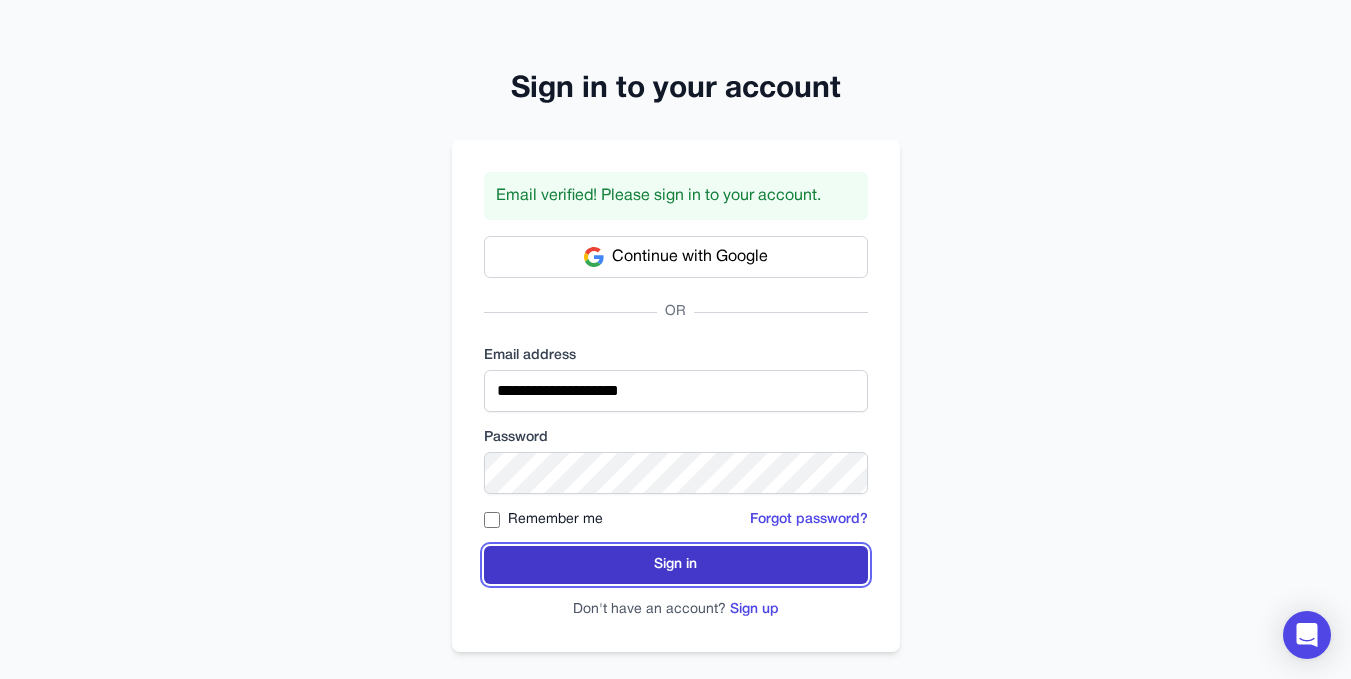 click on "Sign in" at bounding box center [676, 565] 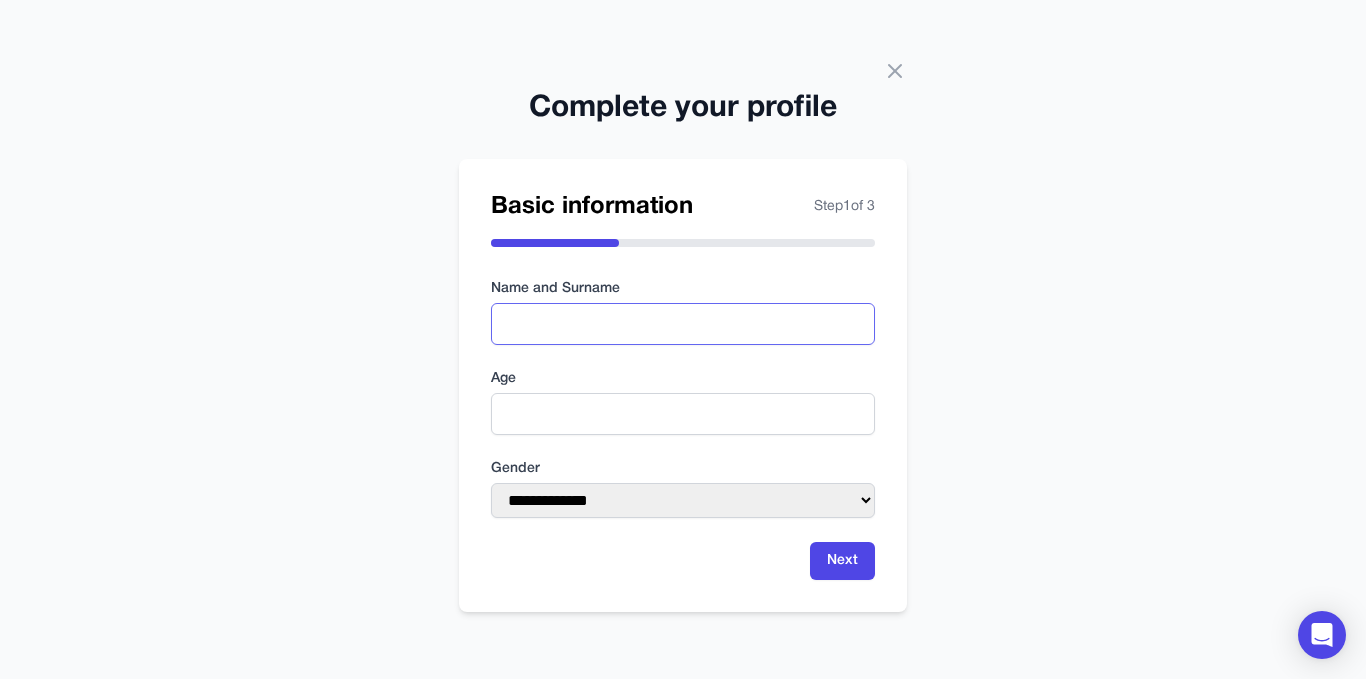 click at bounding box center [683, 324] 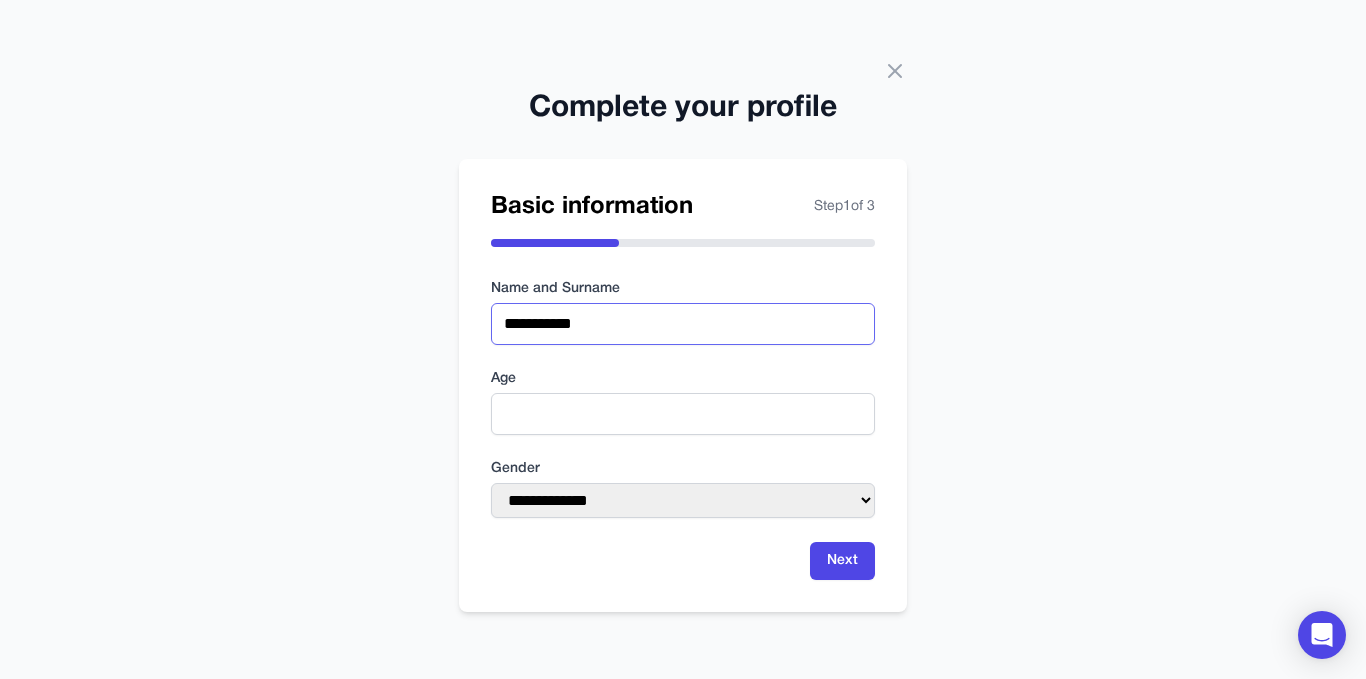 type on "**********" 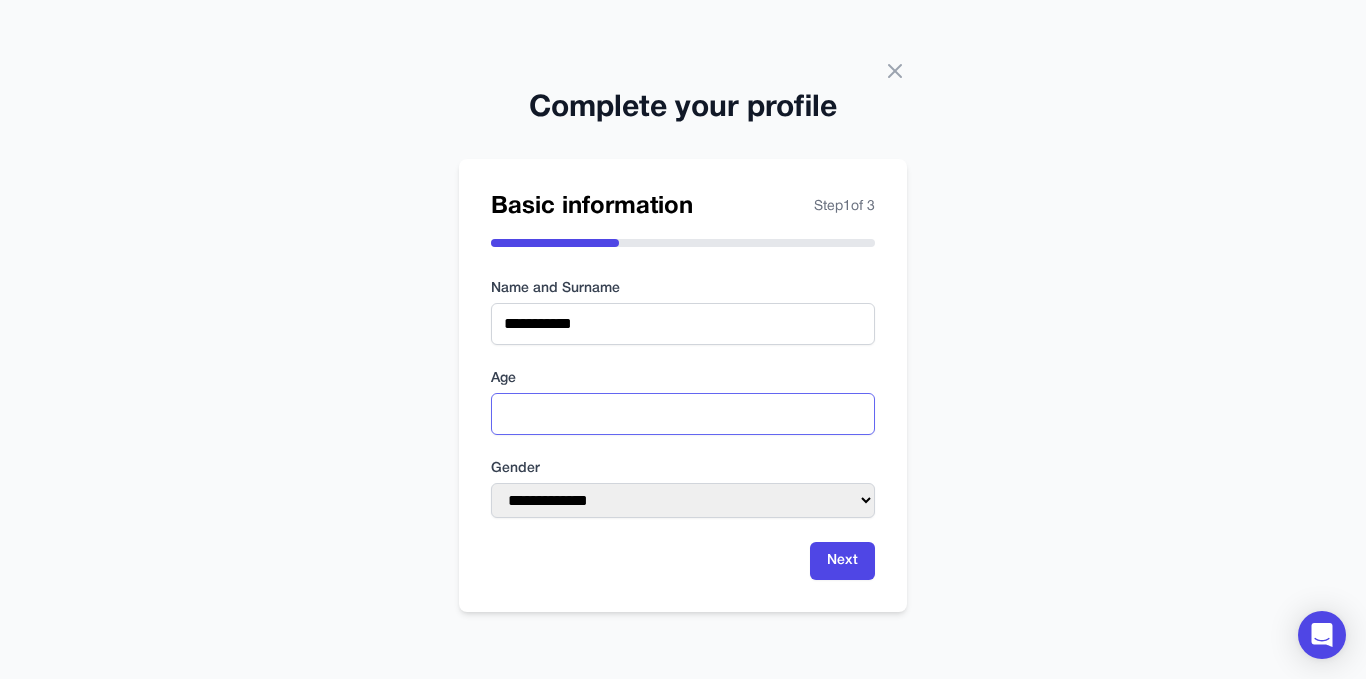 click at bounding box center [683, 414] 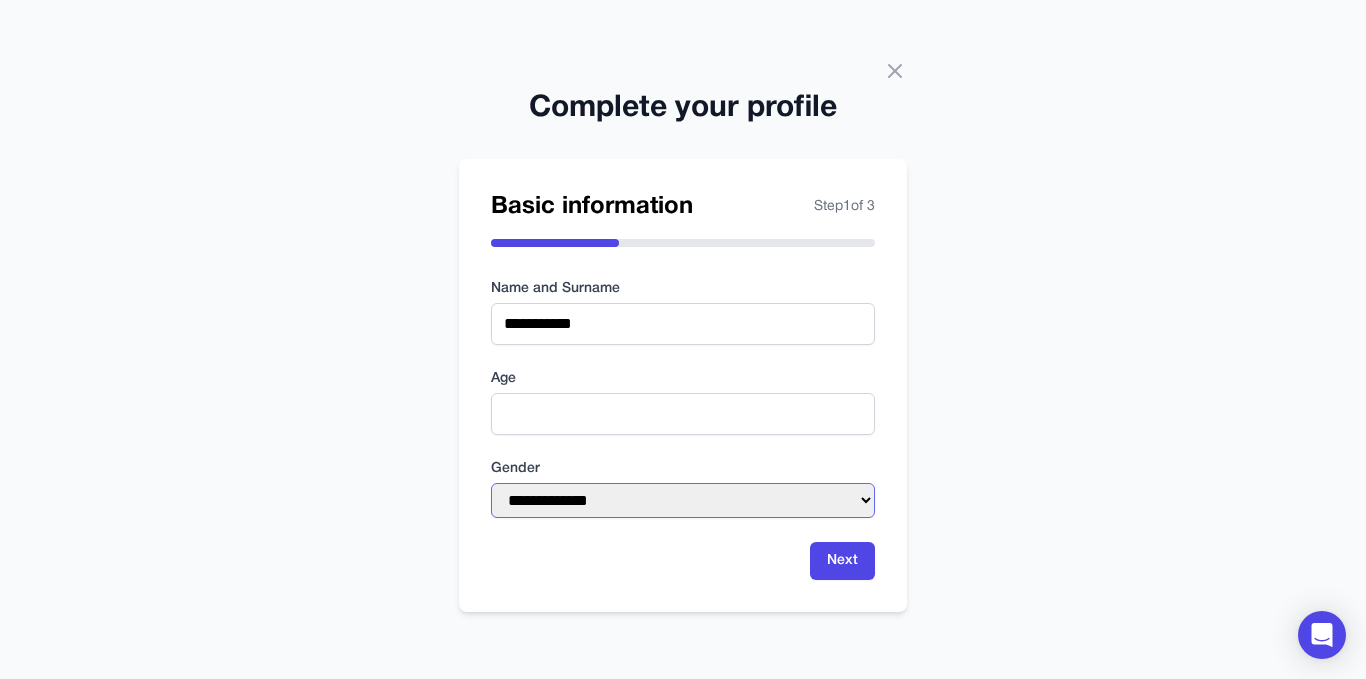 click on "**********" at bounding box center (683, 500) 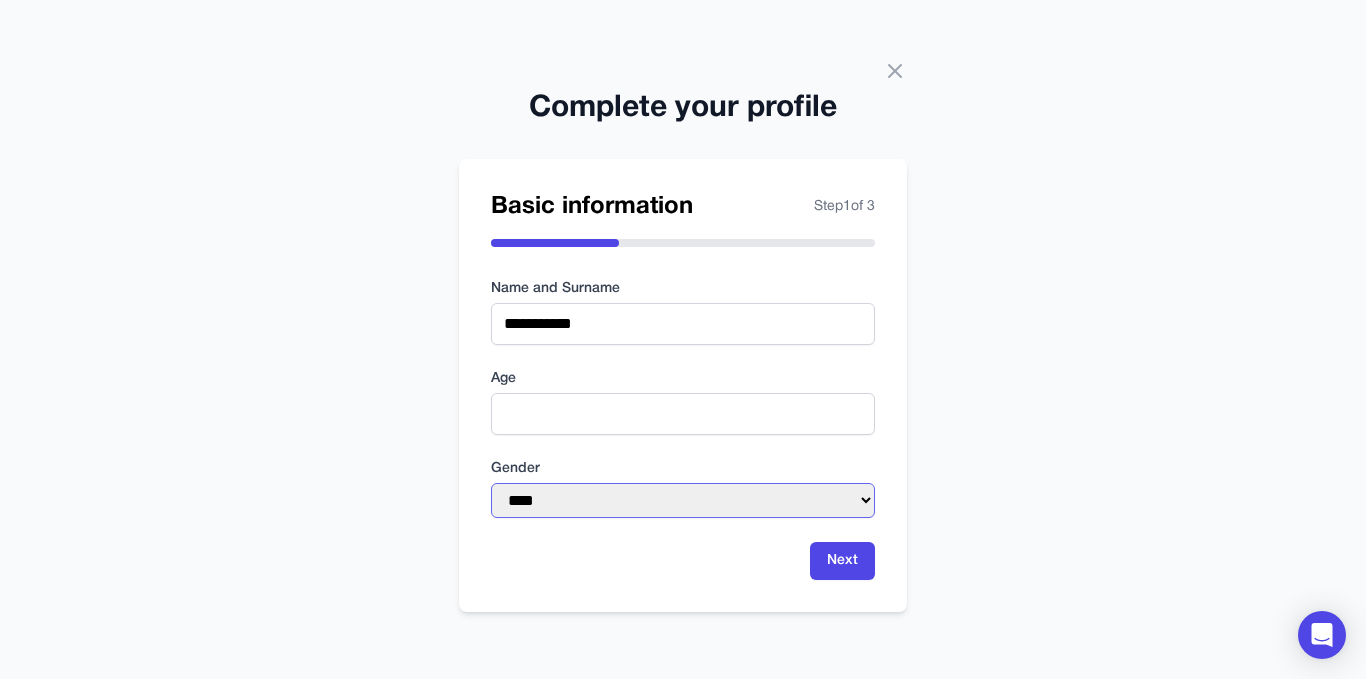 click on "**********" at bounding box center (683, 500) 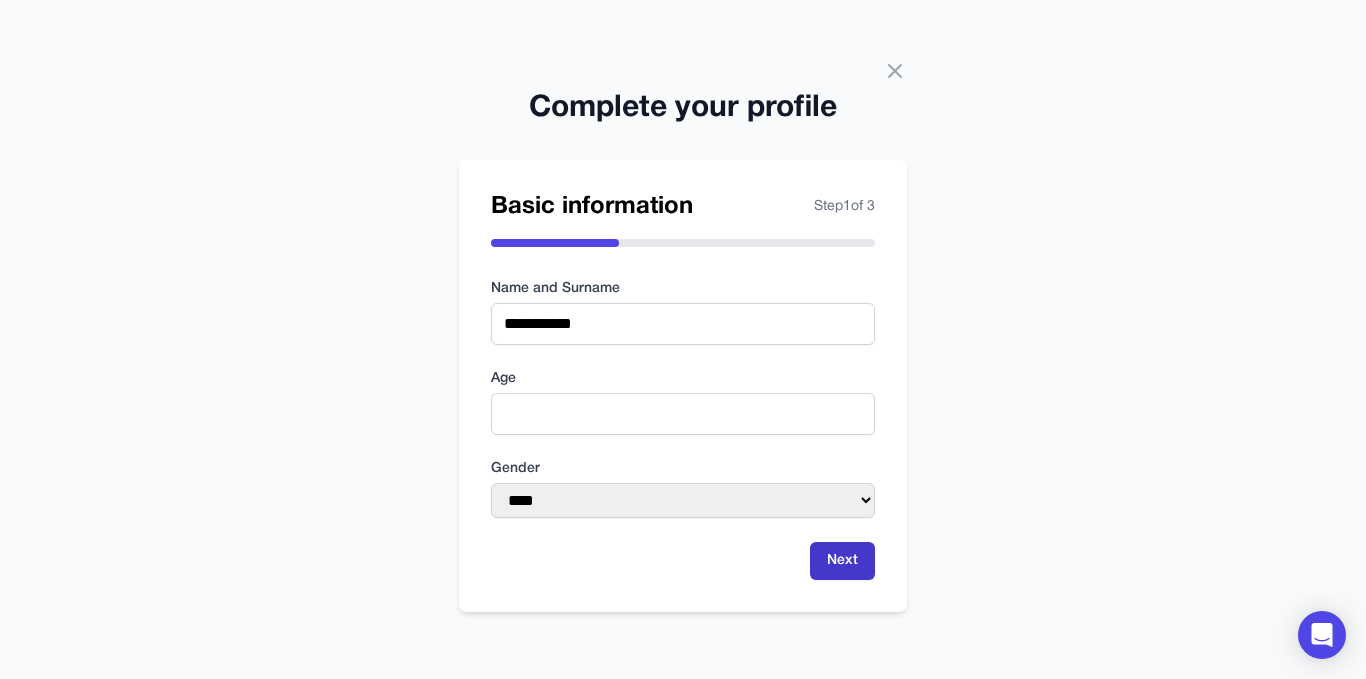 click on "Next" at bounding box center [842, 561] 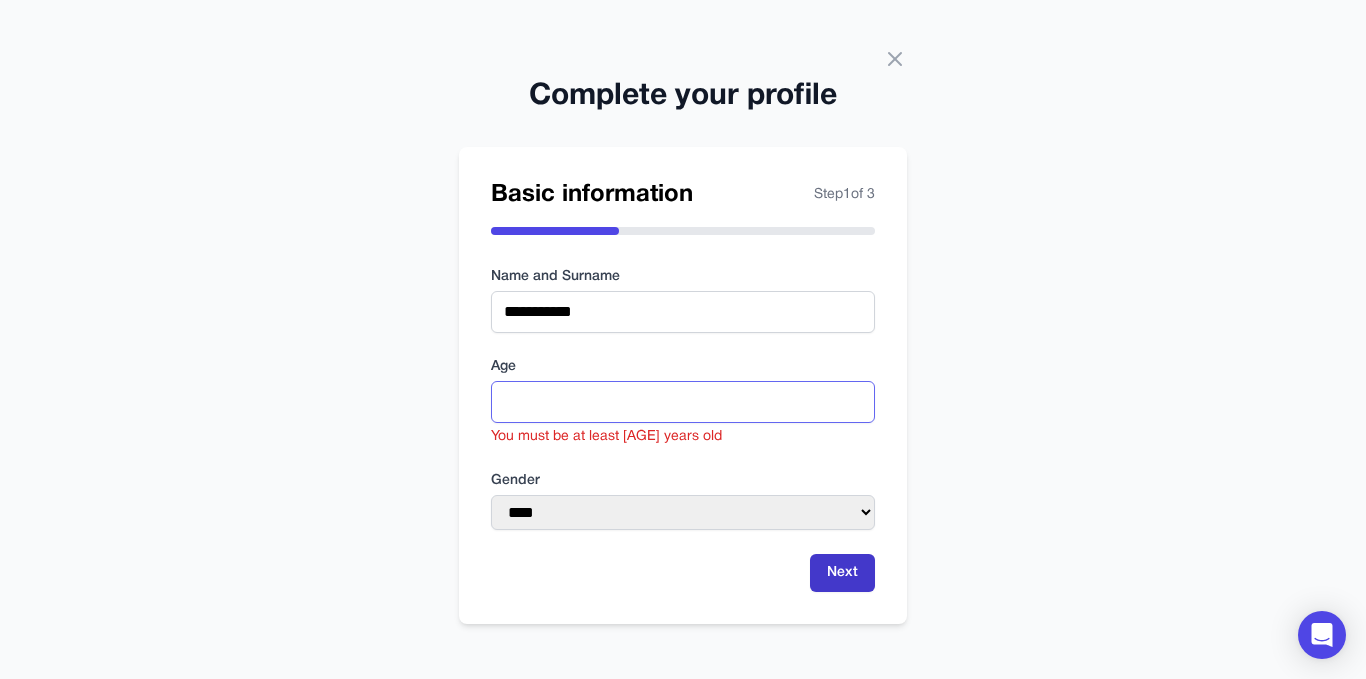 type on "**" 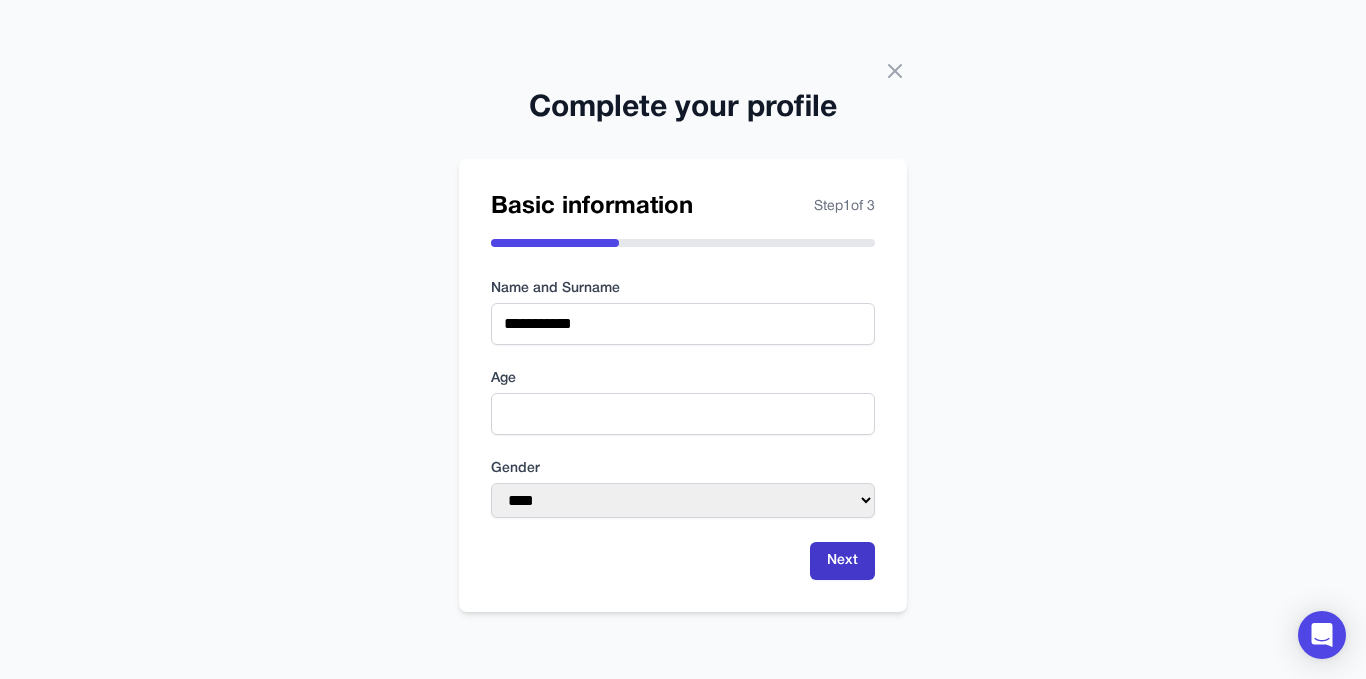 click on "Next" at bounding box center (842, 561) 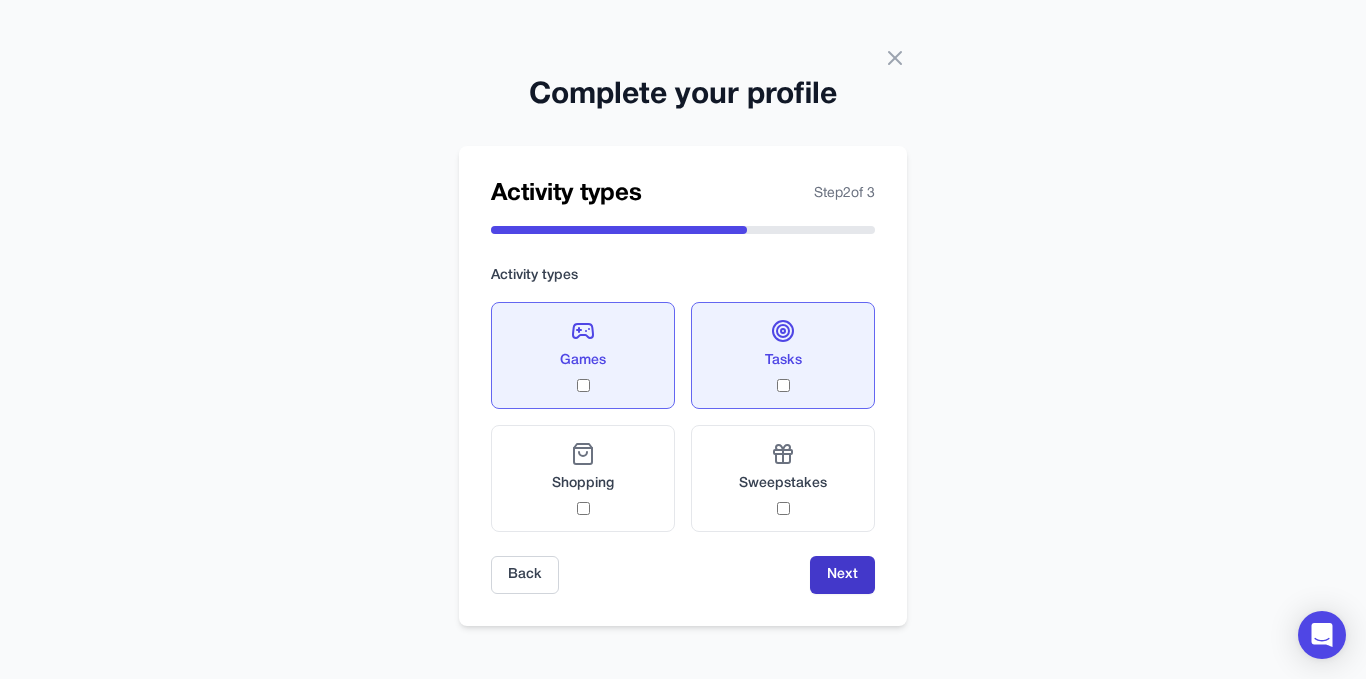 click on "Next" at bounding box center [842, 575] 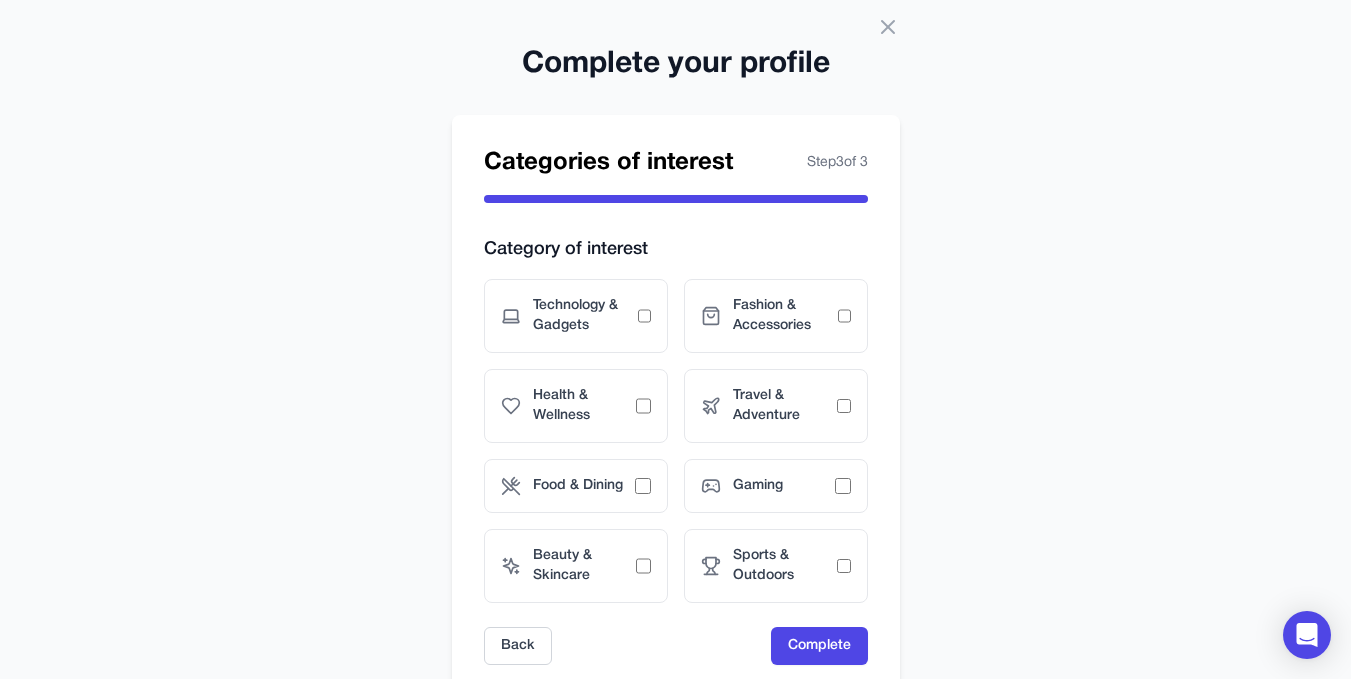 scroll, scrollTop: 91, scrollLeft: 0, axis: vertical 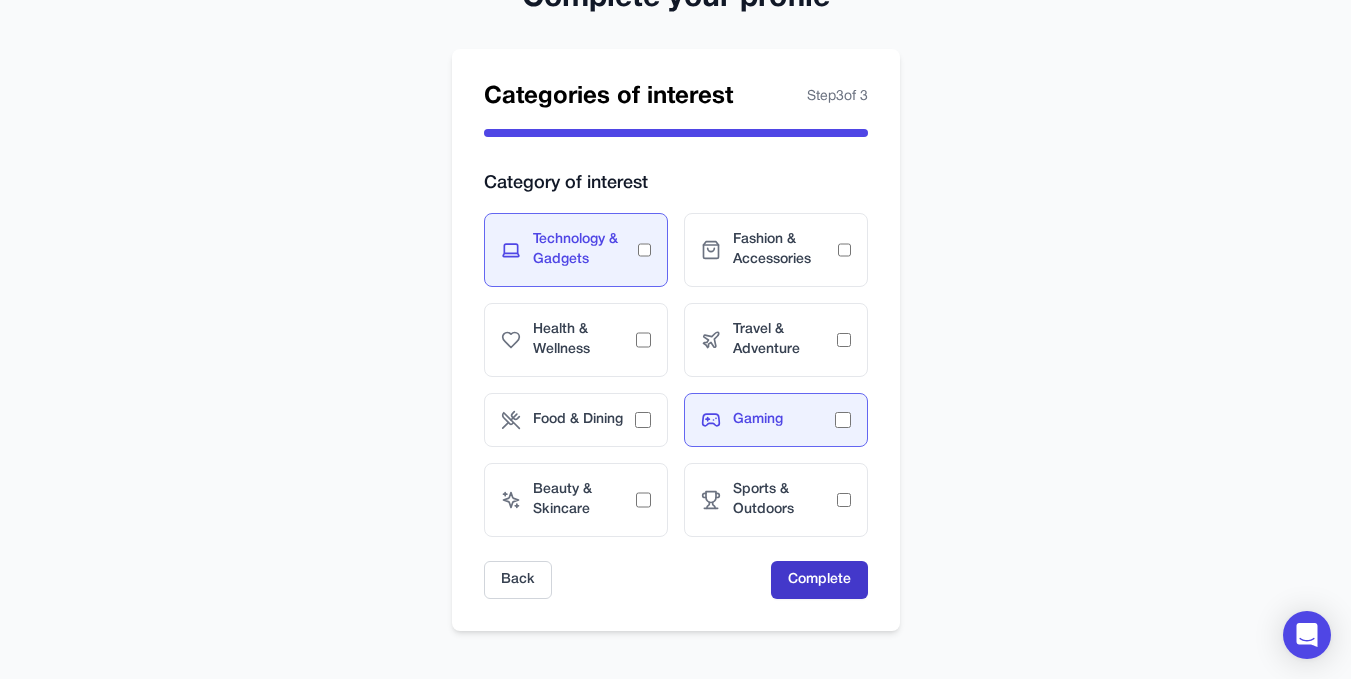 click on "Complete" at bounding box center (819, 580) 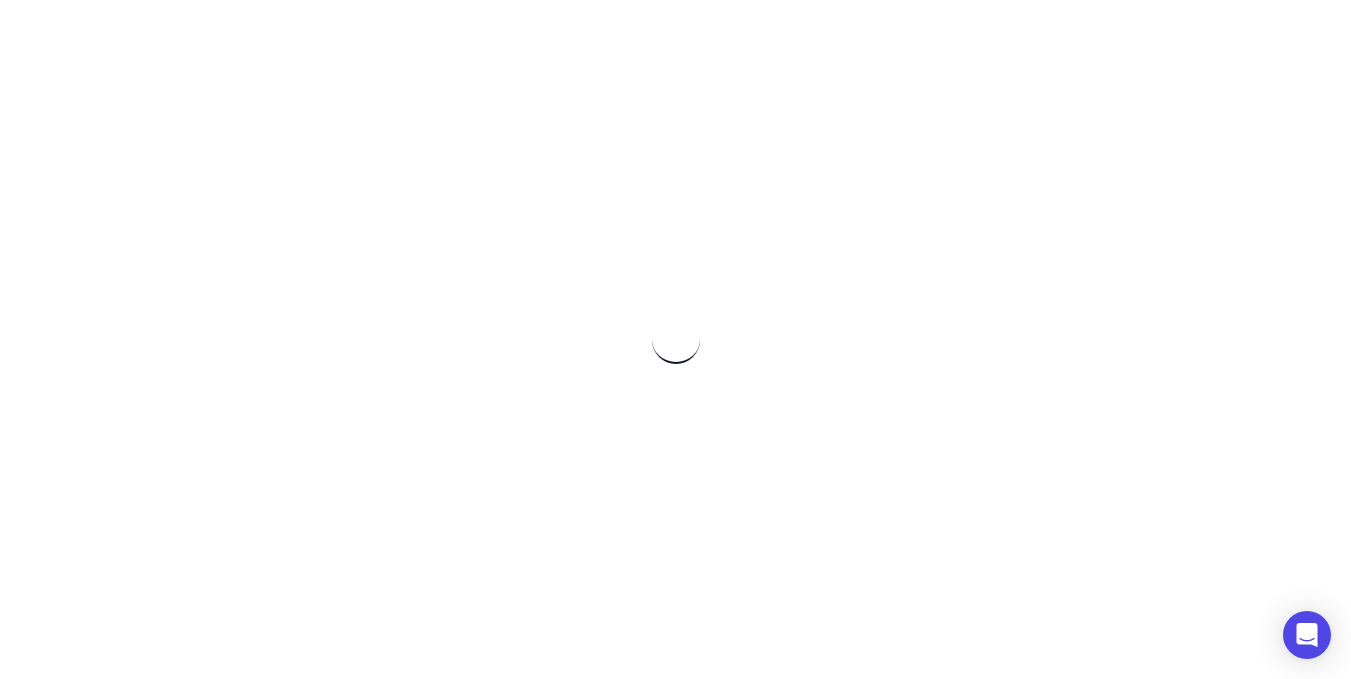 scroll, scrollTop: 0, scrollLeft: 0, axis: both 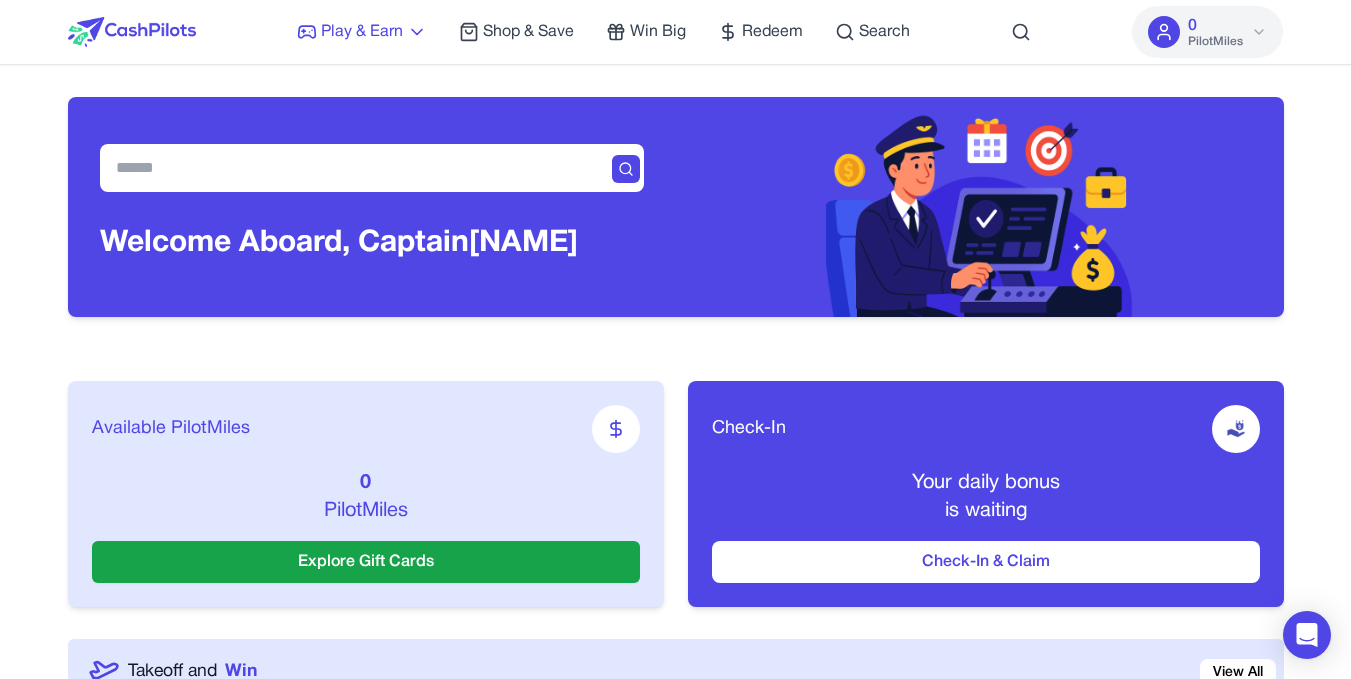 click on "Play & Earn" at bounding box center [362, 32] 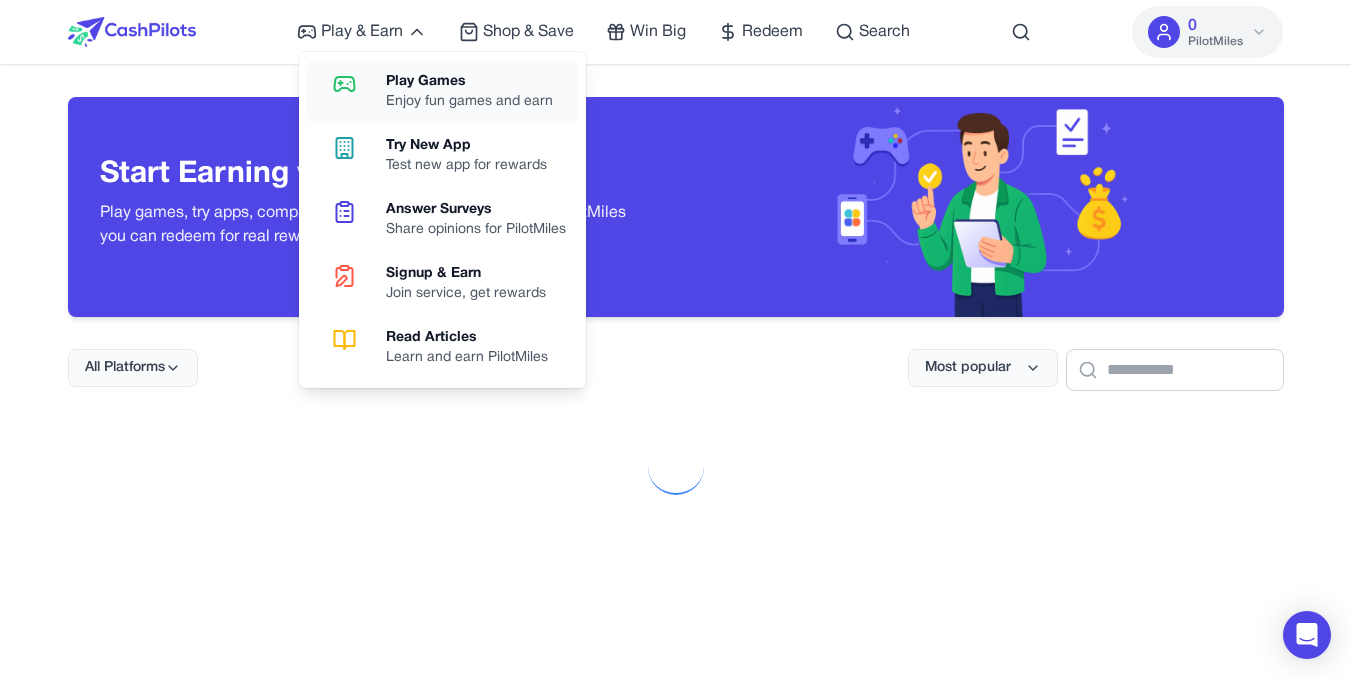 click on "Enjoy fun games and earn" at bounding box center [469, 102] 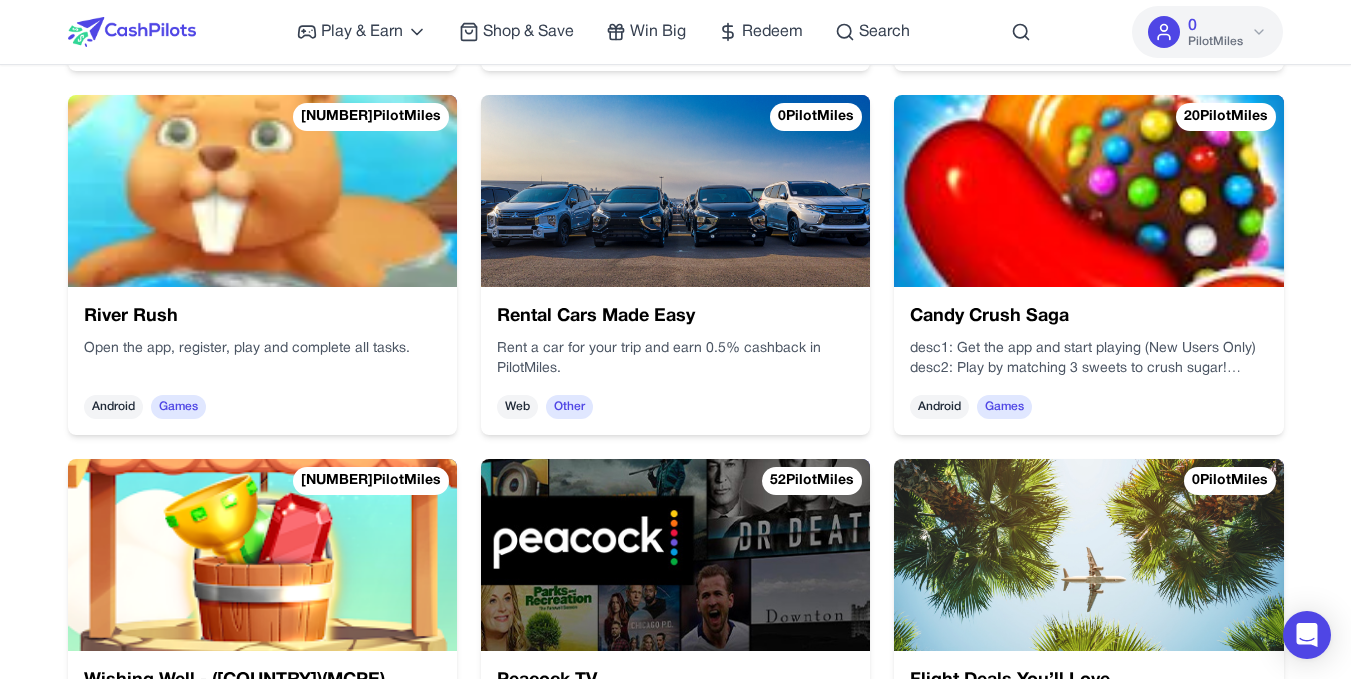 scroll, scrollTop: 1416, scrollLeft: 0, axis: vertical 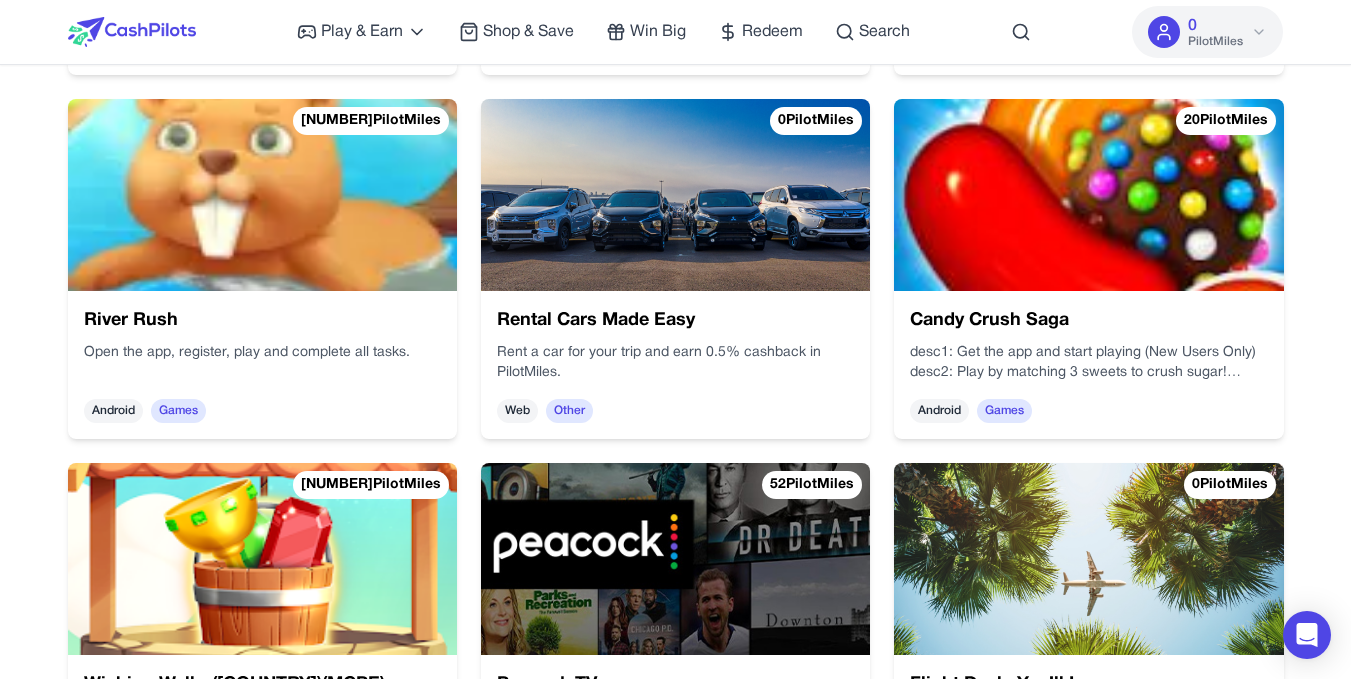 click at bounding box center [1532, 262] 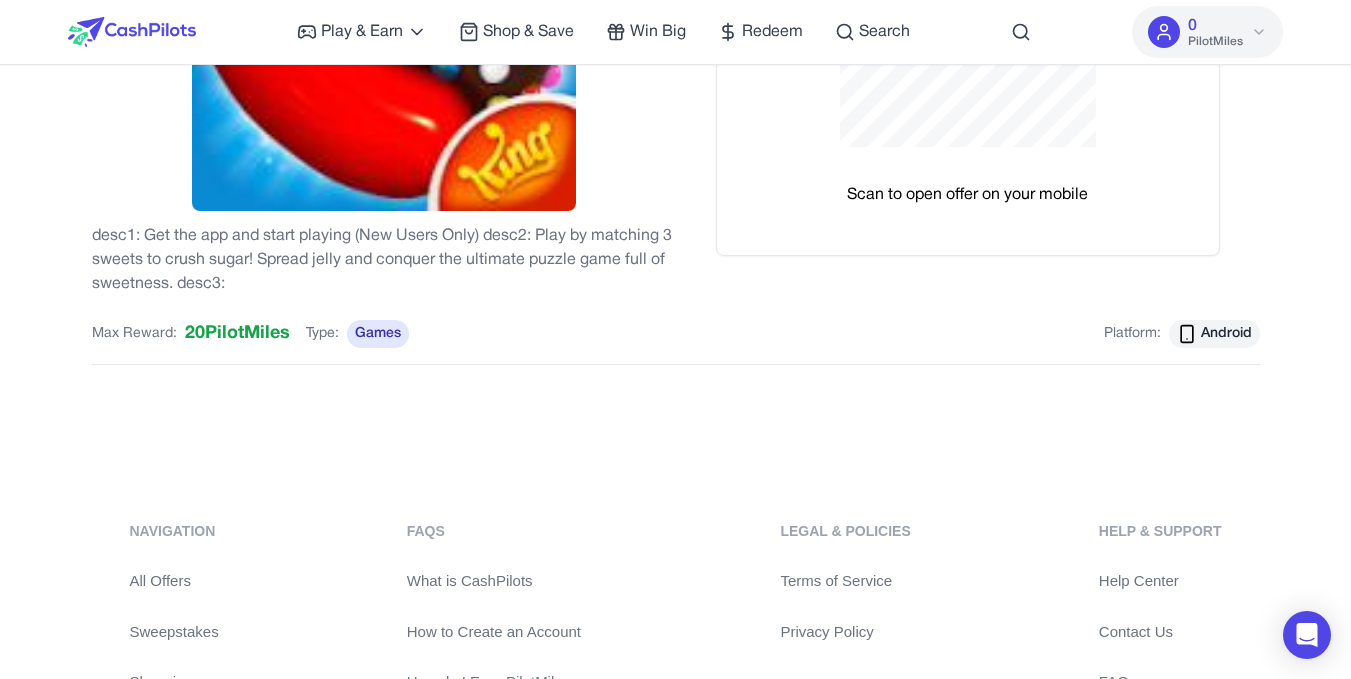 scroll, scrollTop: 368, scrollLeft: 0, axis: vertical 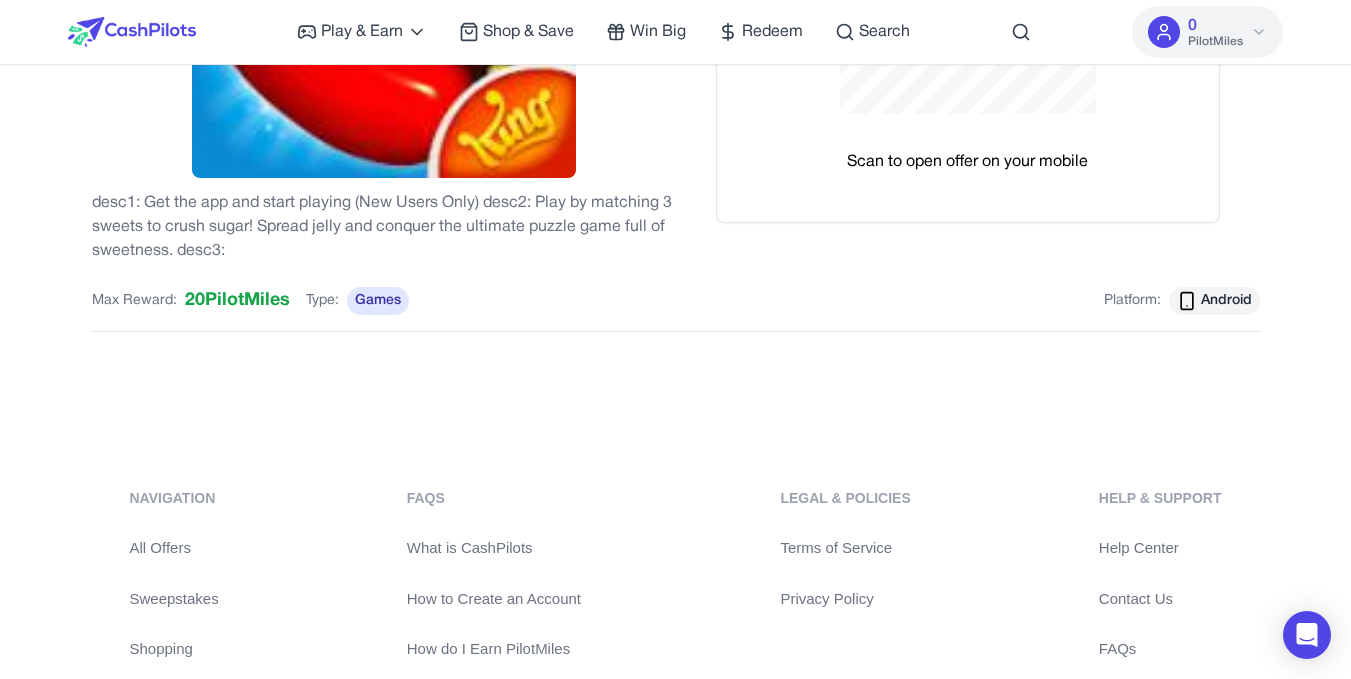 click on "Android" at bounding box center [1226, 301] 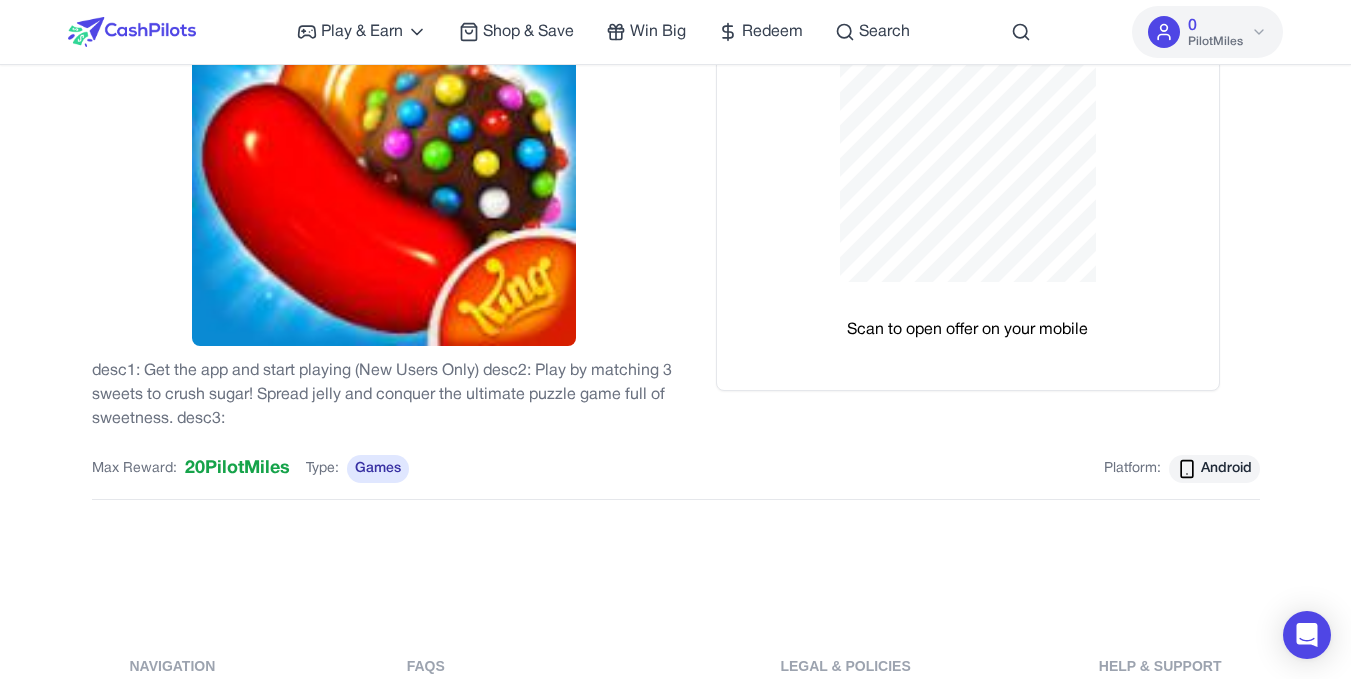 scroll, scrollTop: 0, scrollLeft: 0, axis: both 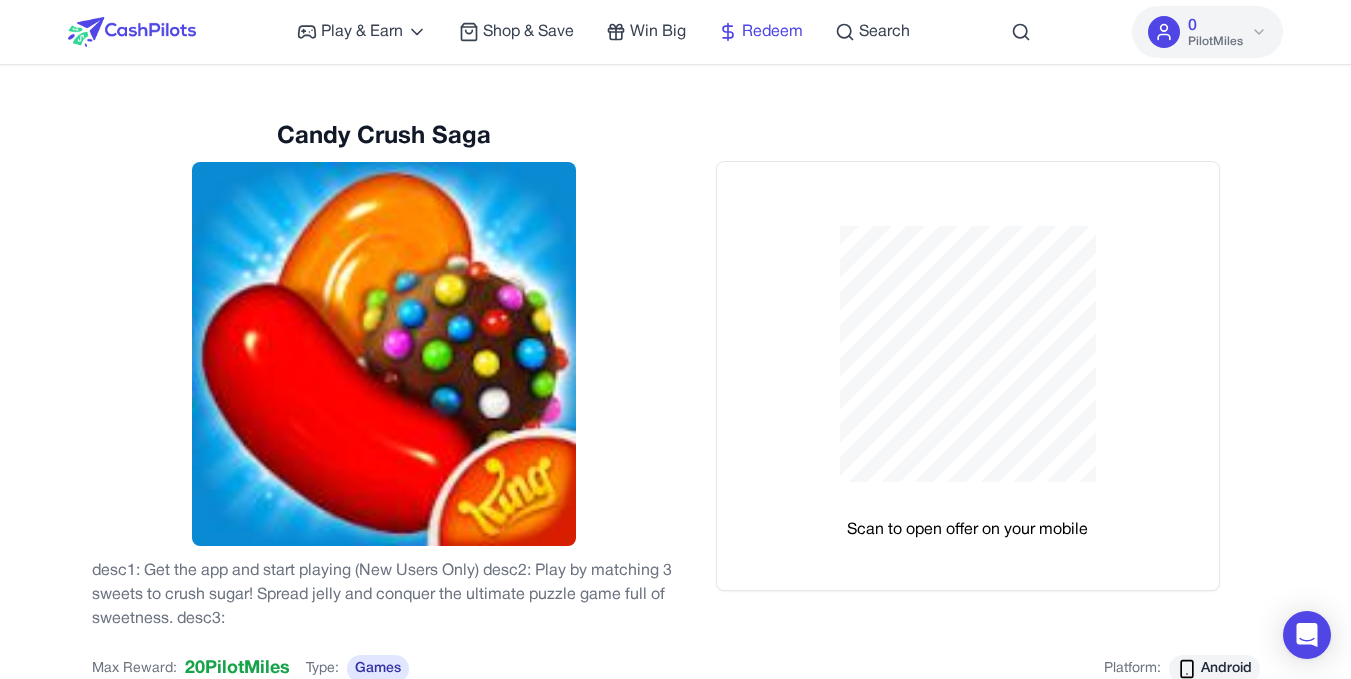 click on "Redeem" at bounding box center [772, 32] 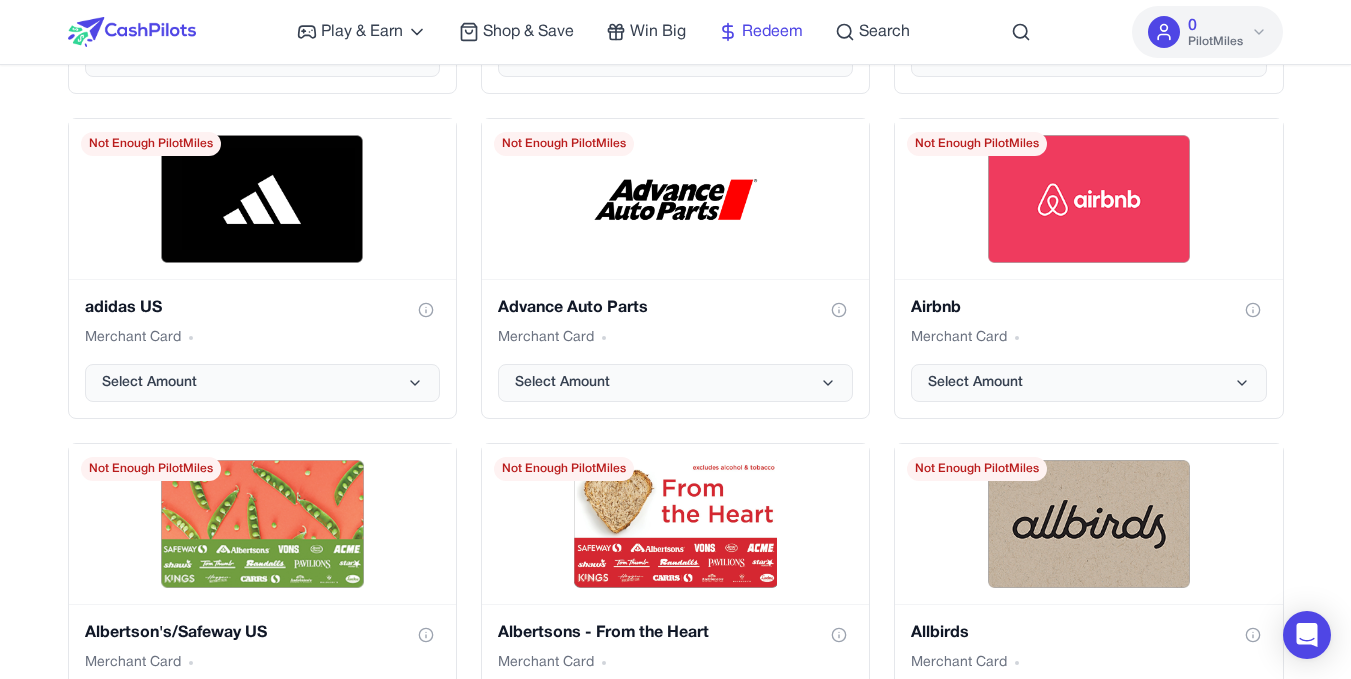 scroll, scrollTop: 1252, scrollLeft: 0, axis: vertical 